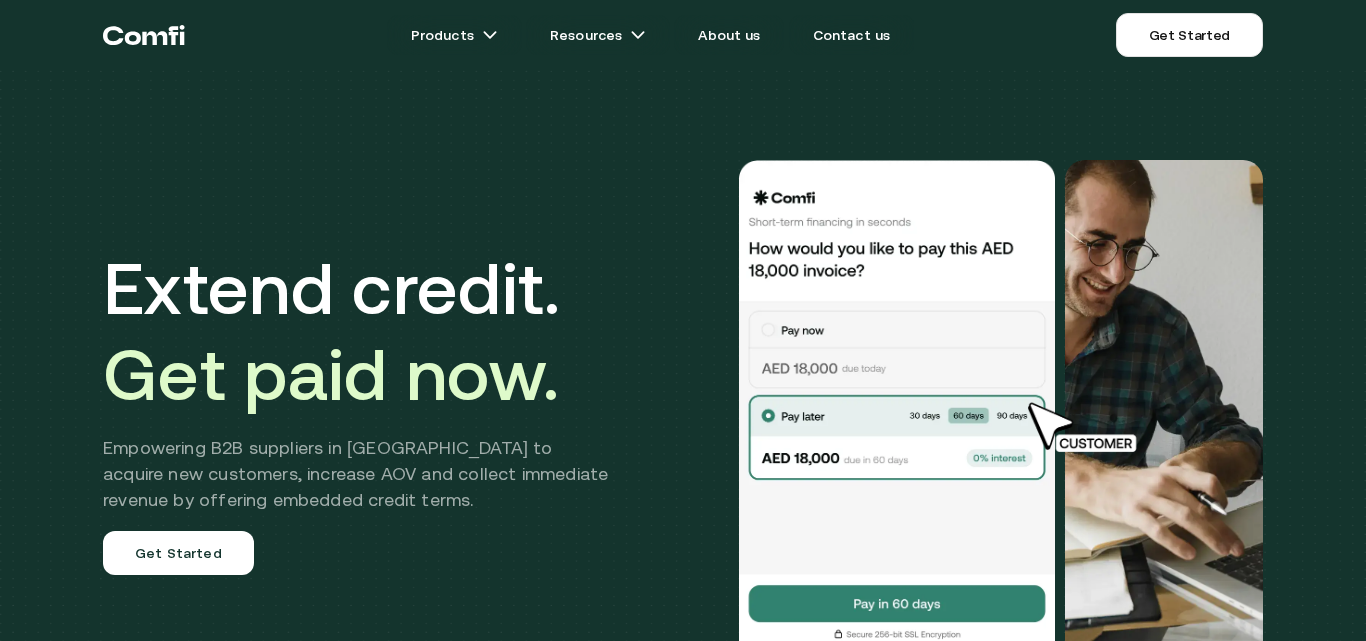 scroll, scrollTop: 0, scrollLeft: 0, axis: both 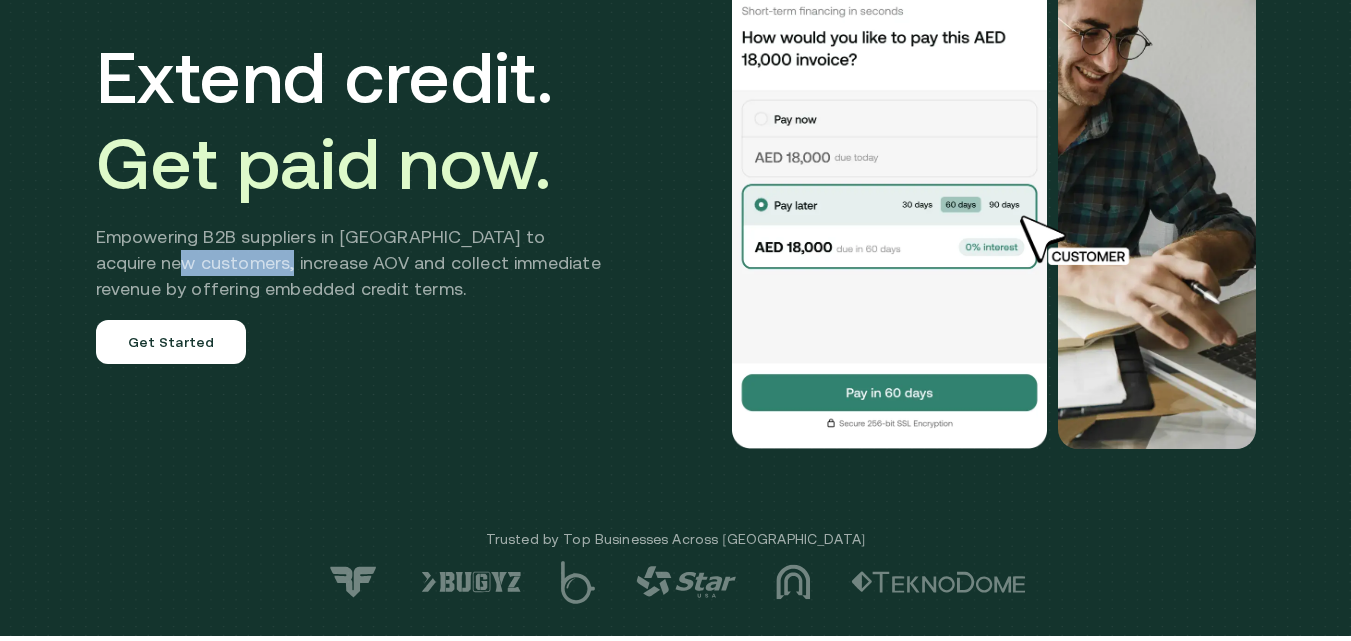 drag, startPoint x: 307, startPoint y: 258, endPoint x: 199, endPoint y: 261, distance: 108.04166 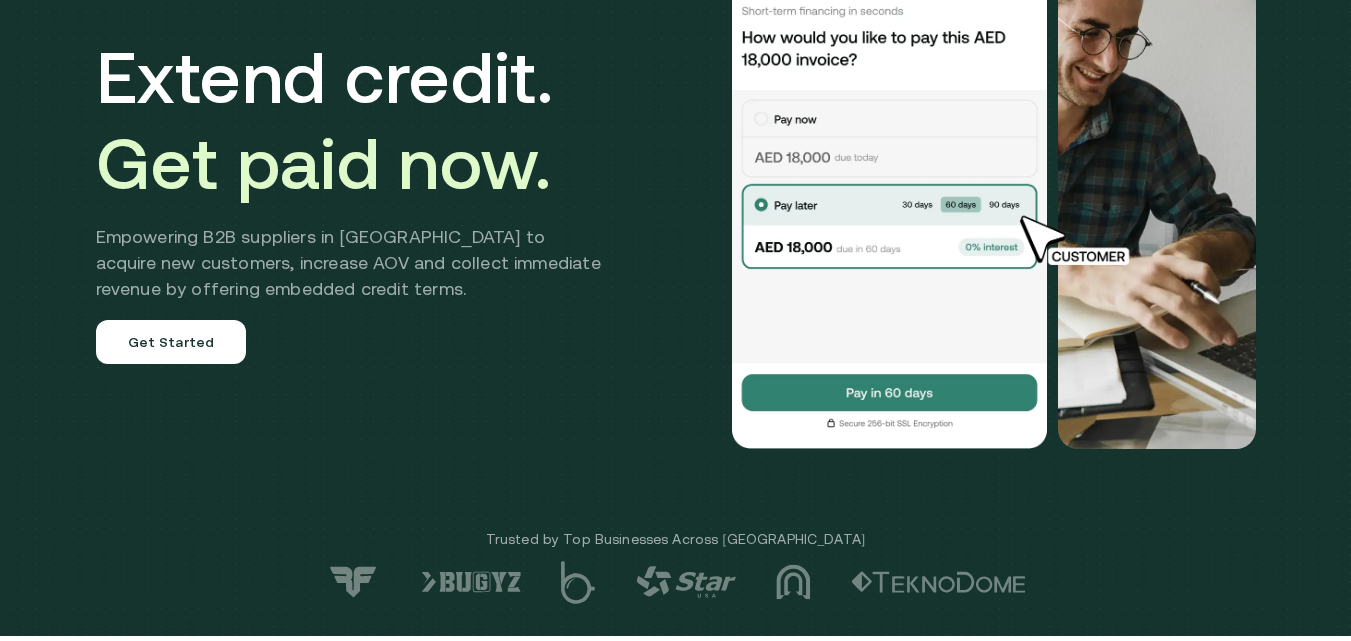 click on "Extend credit.   Get paid now. Empowering B2B suppliers in MENA to acquire new customers, increase AOV and collect immediate revenue by offering embedded credit terms. Get Started" at bounding box center (676, 199) 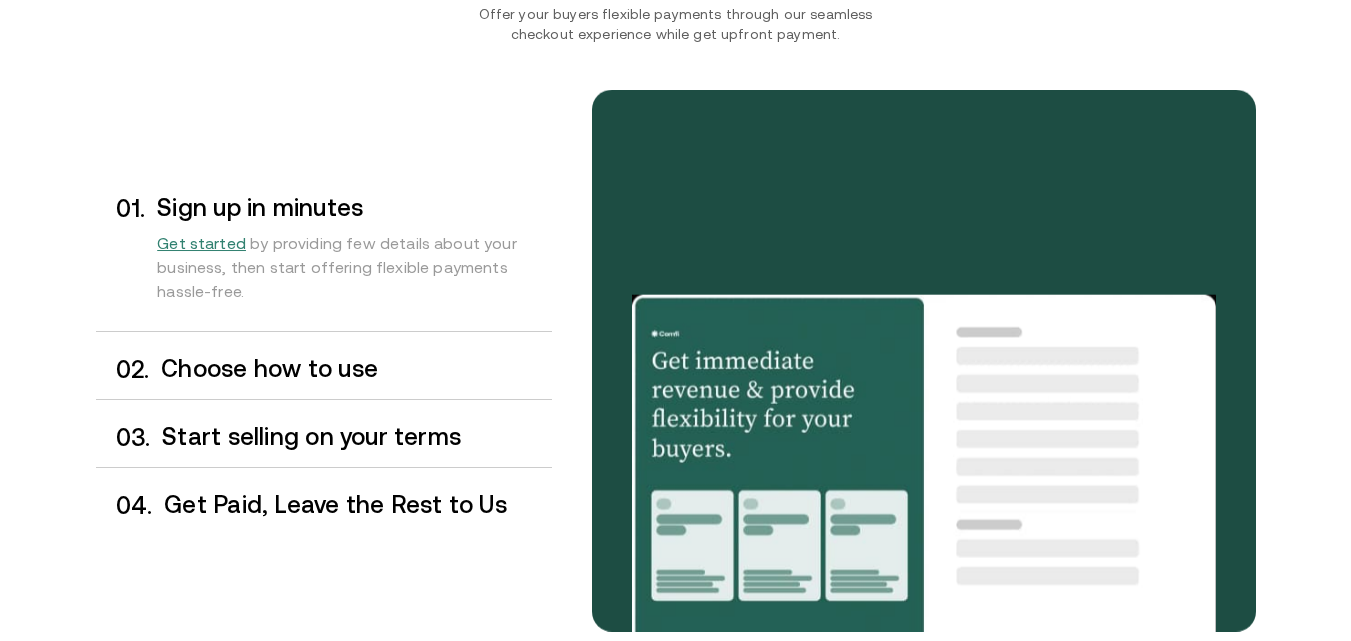 scroll, scrollTop: 1555, scrollLeft: 0, axis: vertical 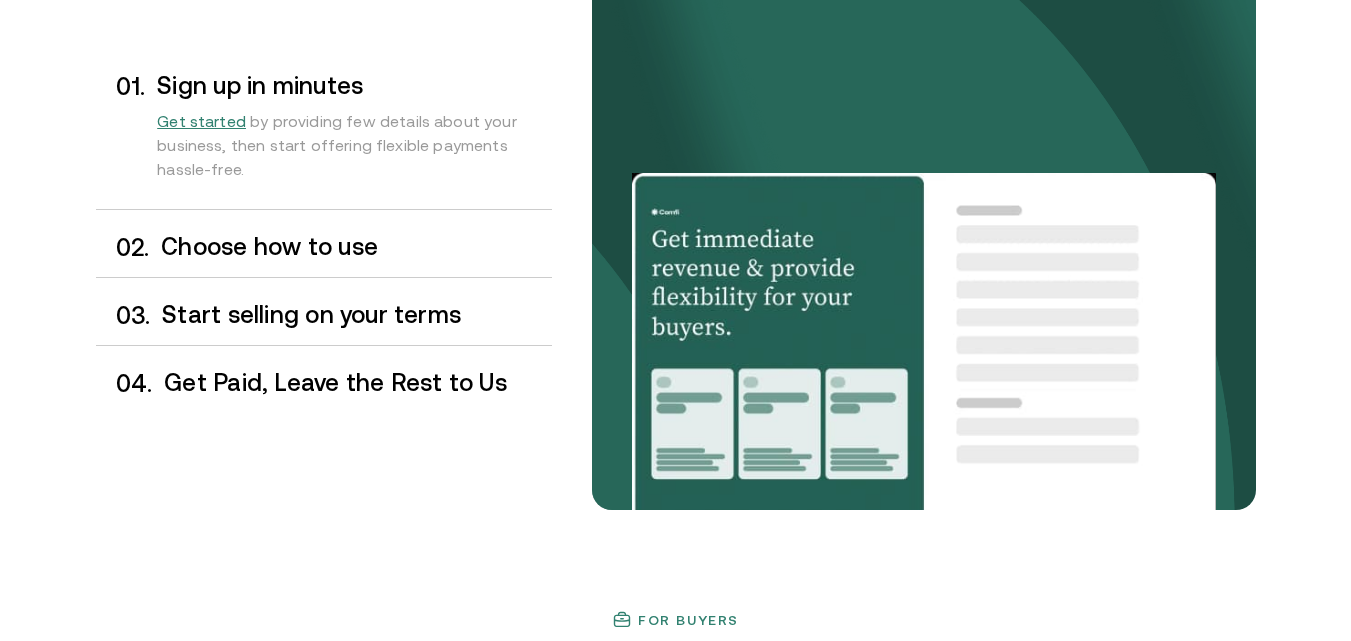 click on "Choose how to use" at bounding box center [356, 247] 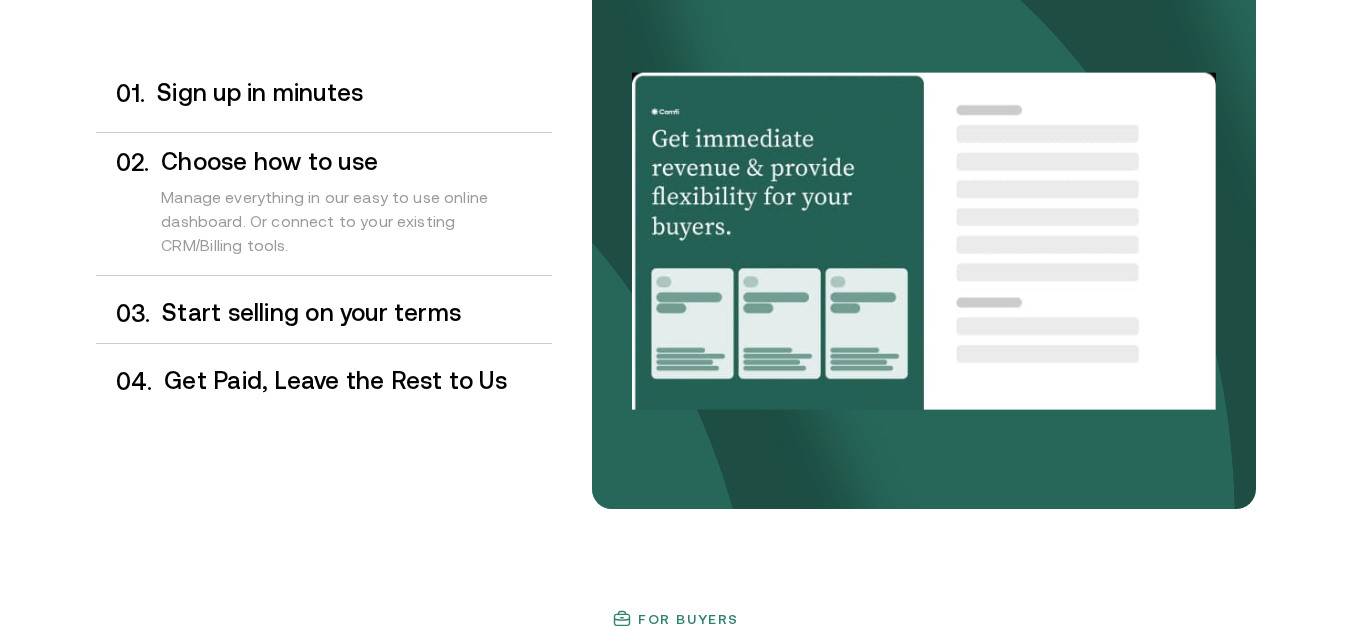 scroll, scrollTop: 1669, scrollLeft: 0, axis: vertical 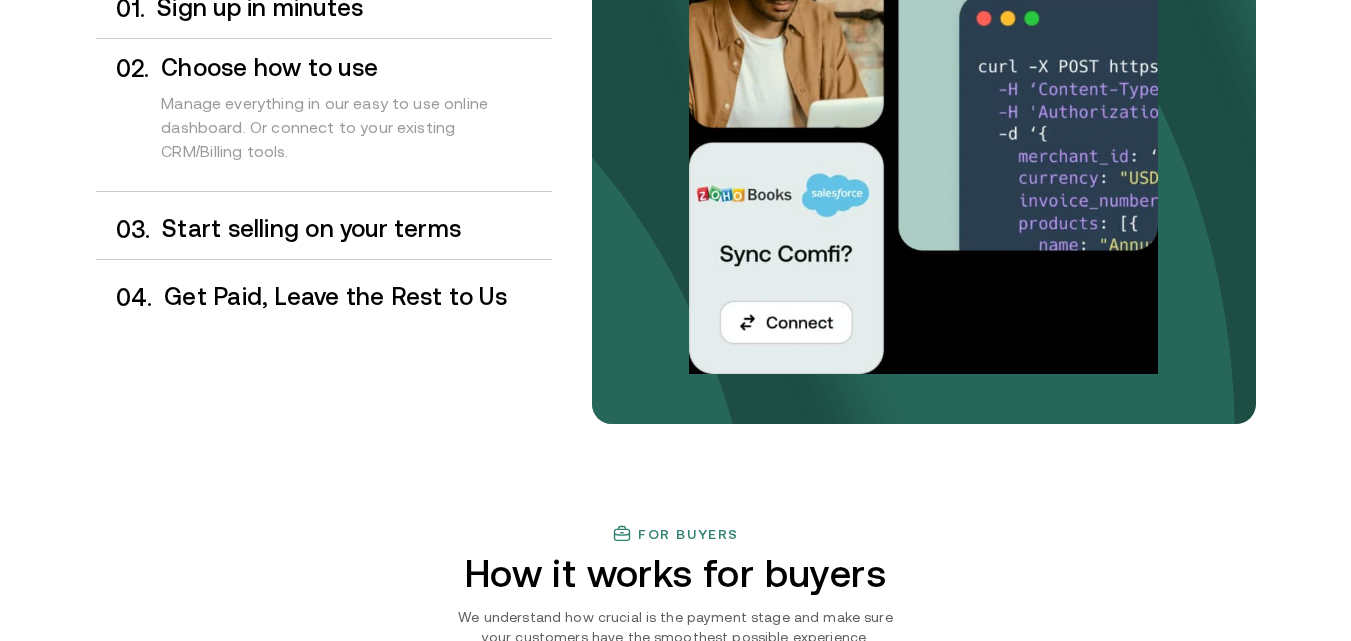 click on "0 3 . Start selling on your terms" at bounding box center [324, 229] 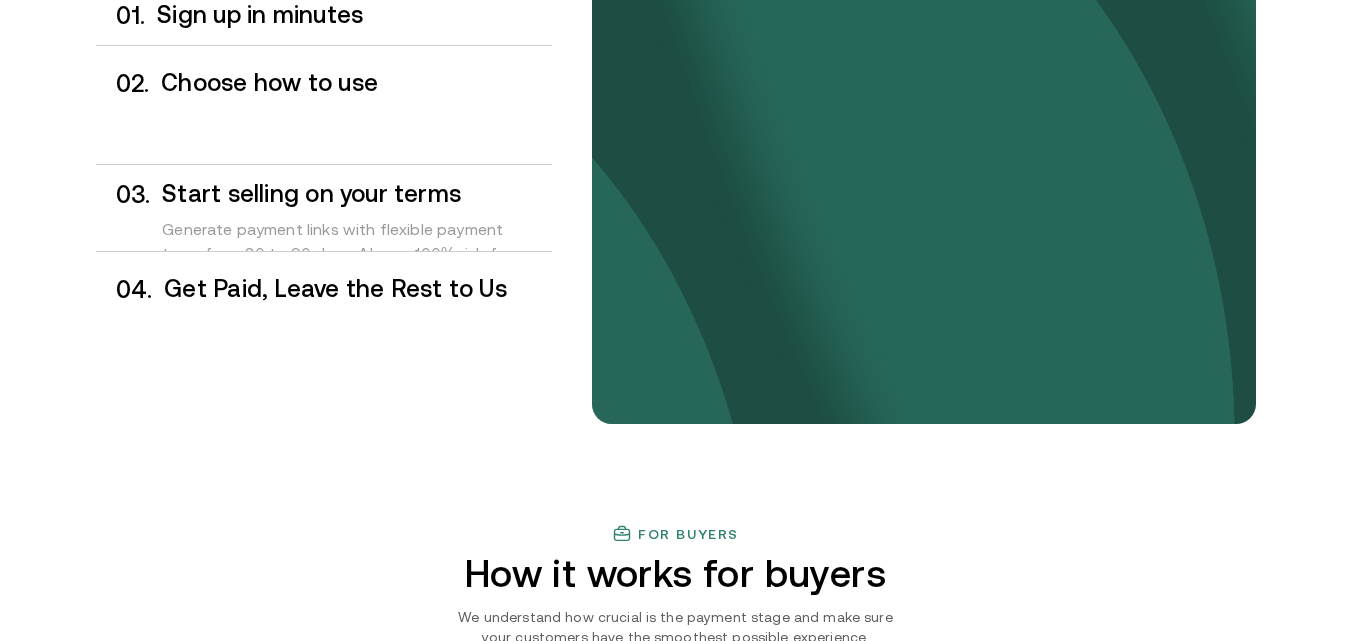 scroll, scrollTop: 1767, scrollLeft: 0, axis: vertical 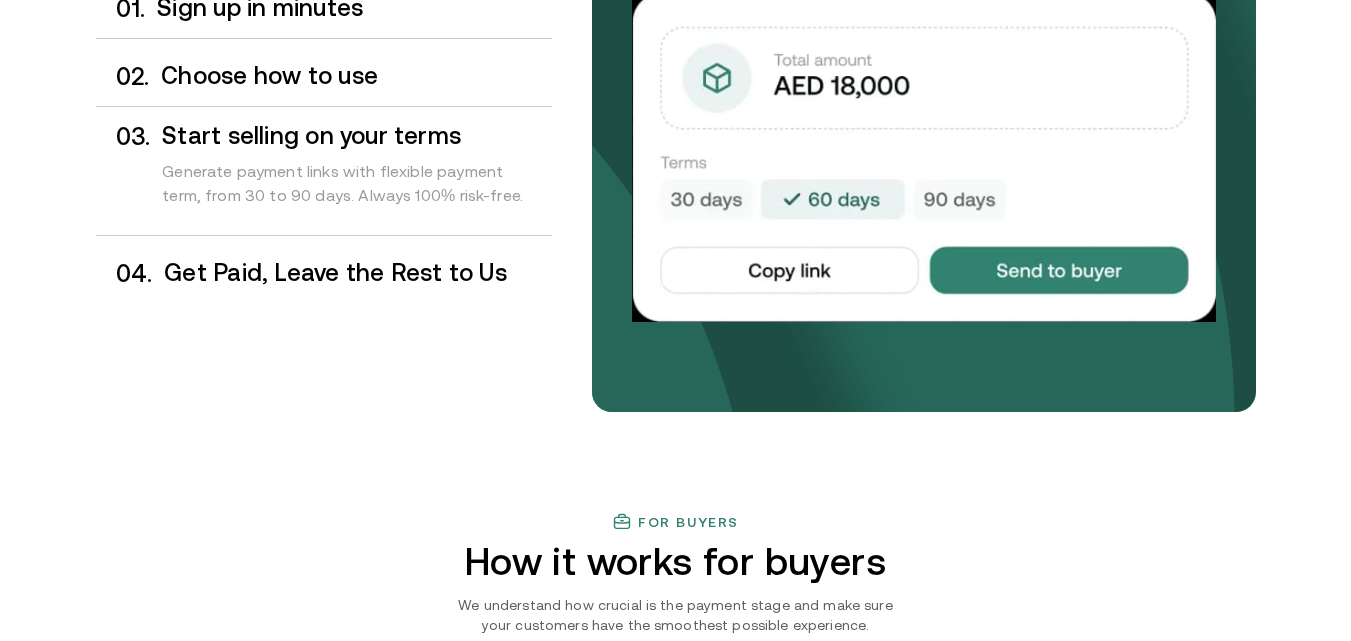 click on "Get Paid, Leave the Rest to Us" at bounding box center (357, 273) 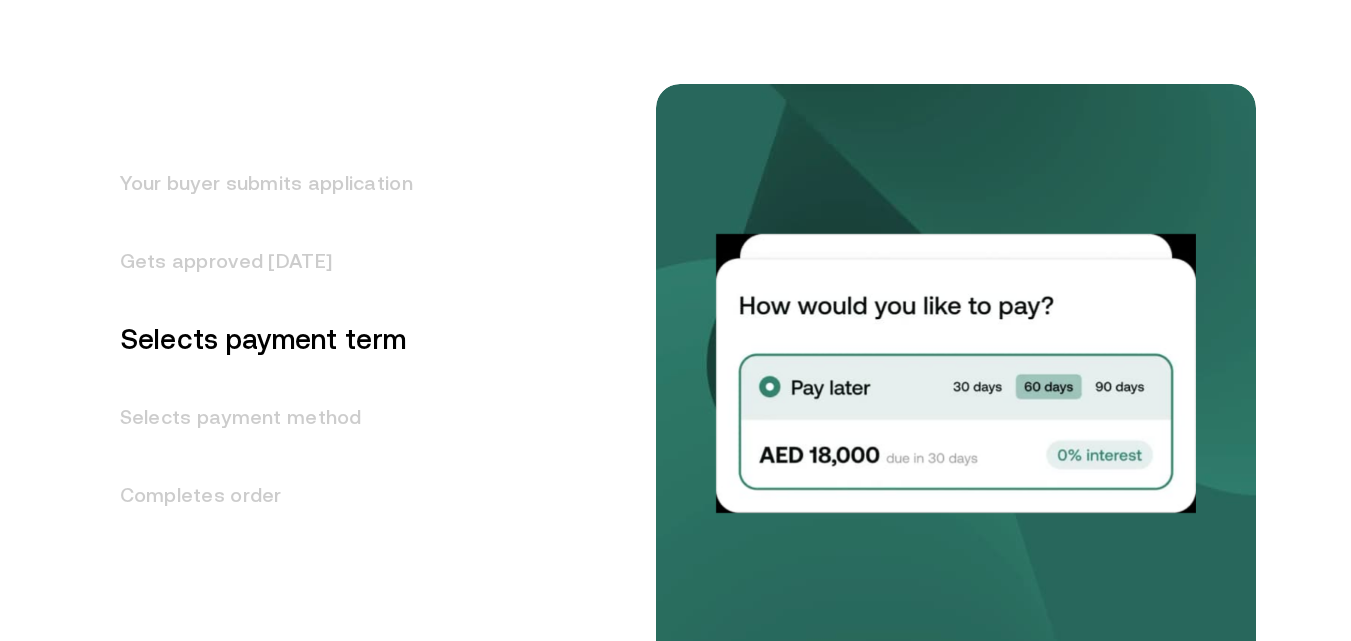 scroll, scrollTop: 2523, scrollLeft: 0, axis: vertical 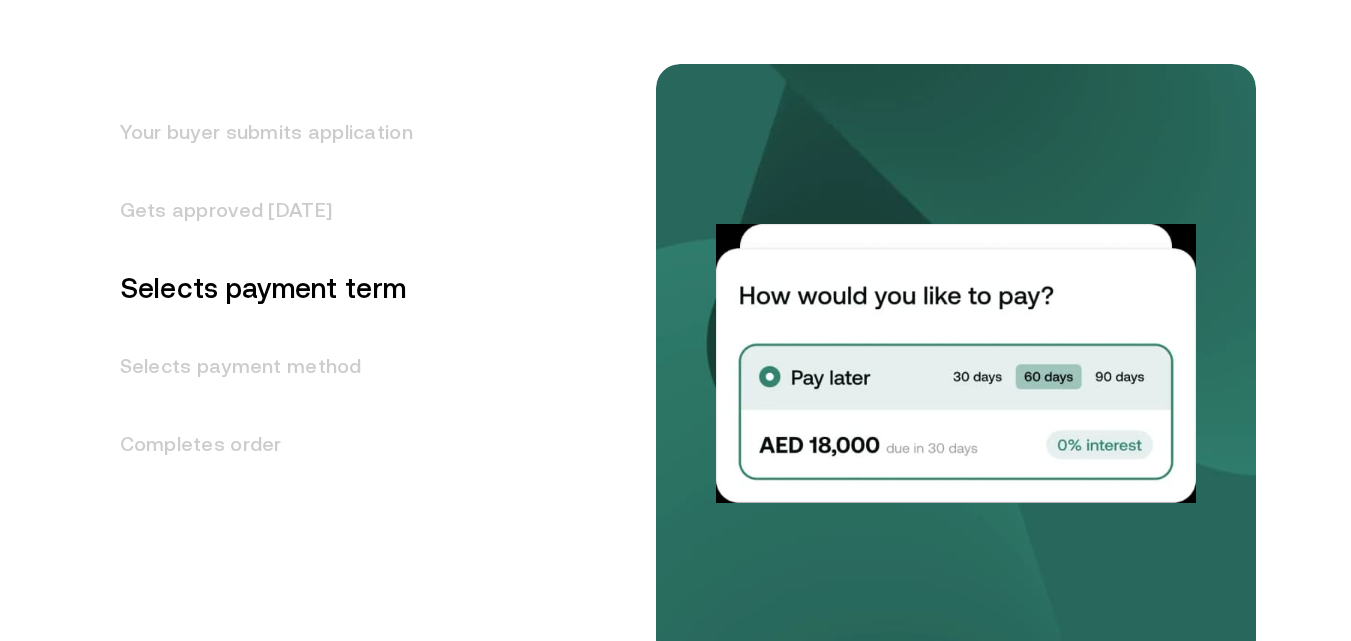 click on "Your buyer submits application" at bounding box center [254, 132] 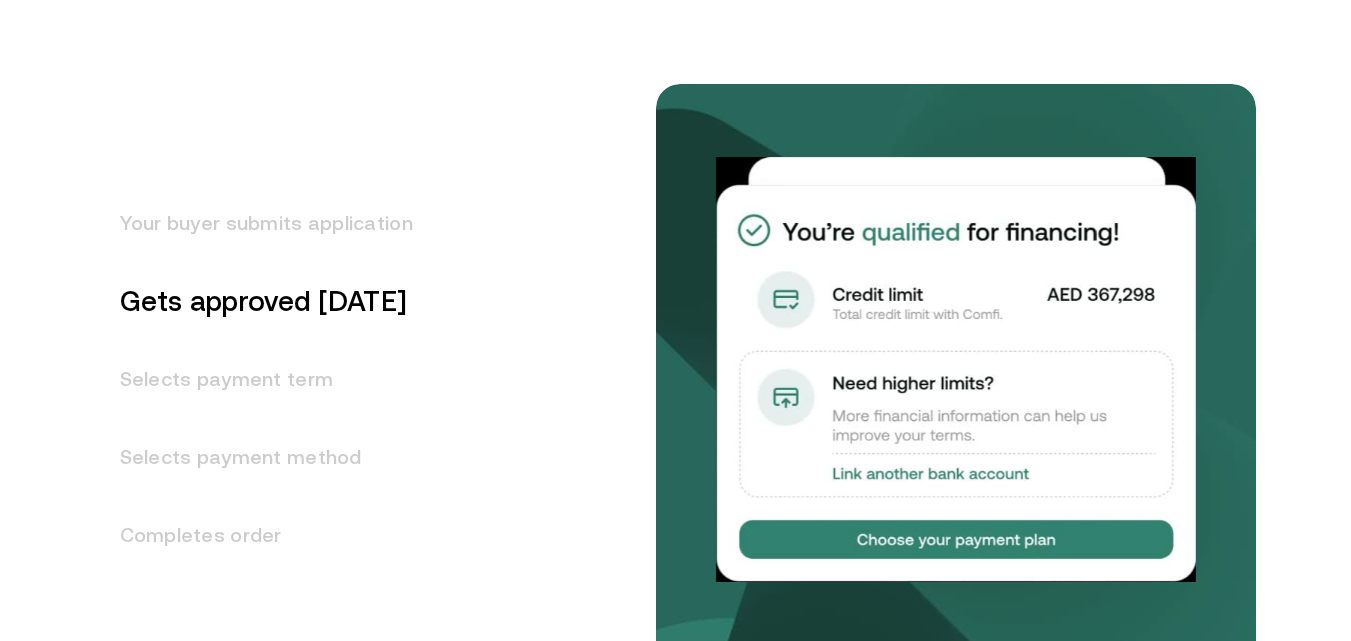 scroll, scrollTop: 2433, scrollLeft: 0, axis: vertical 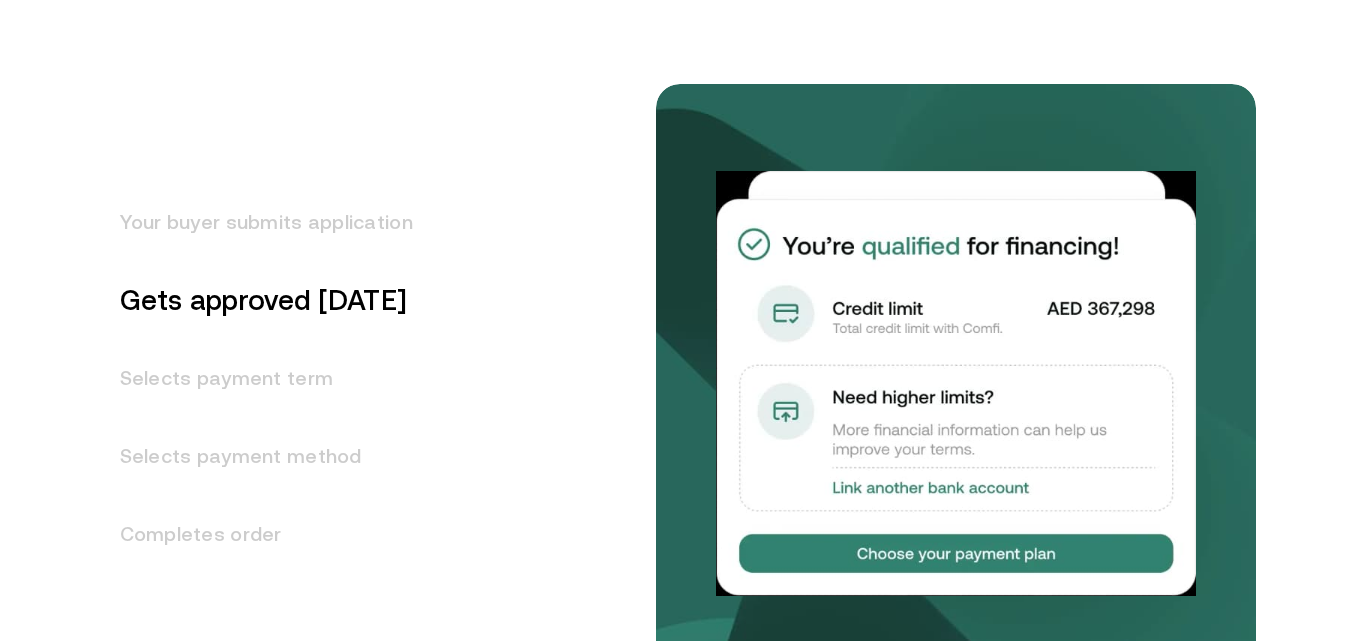 click on "Selects payment term" at bounding box center (254, 378) 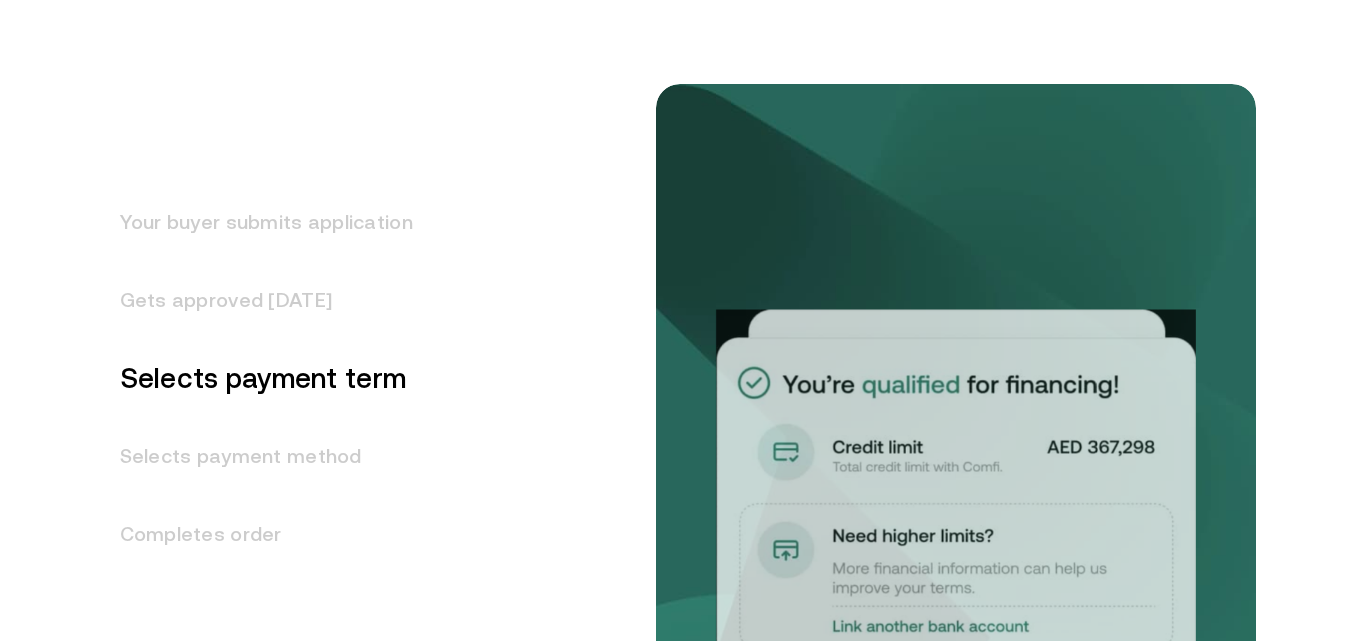 scroll, scrollTop: 2491, scrollLeft: 0, axis: vertical 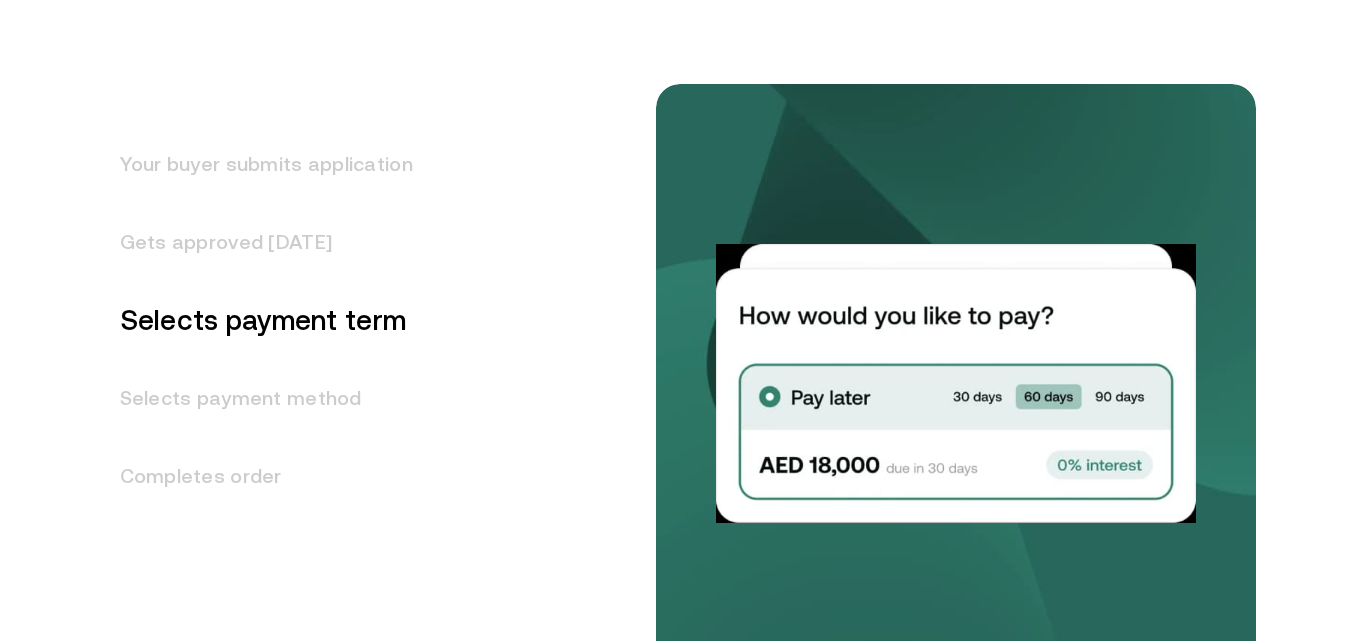 click on "Your buyer submits application" at bounding box center [254, 164] 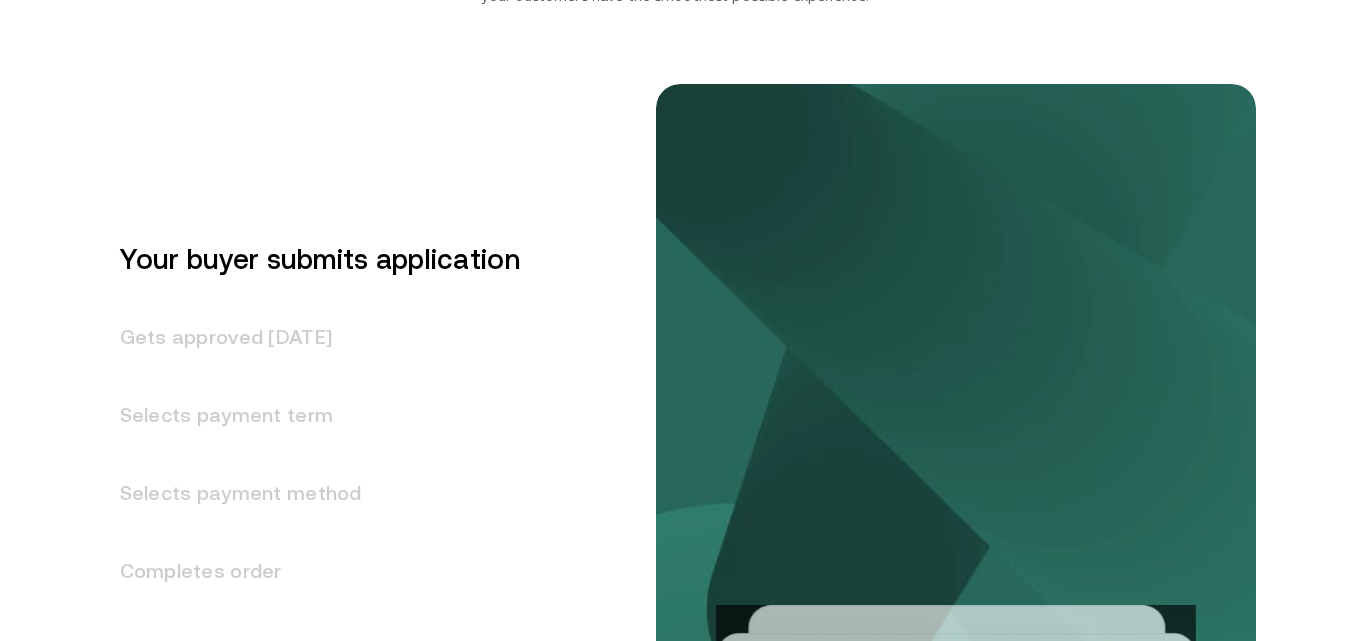 scroll, scrollTop: 2335, scrollLeft: 0, axis: vertical 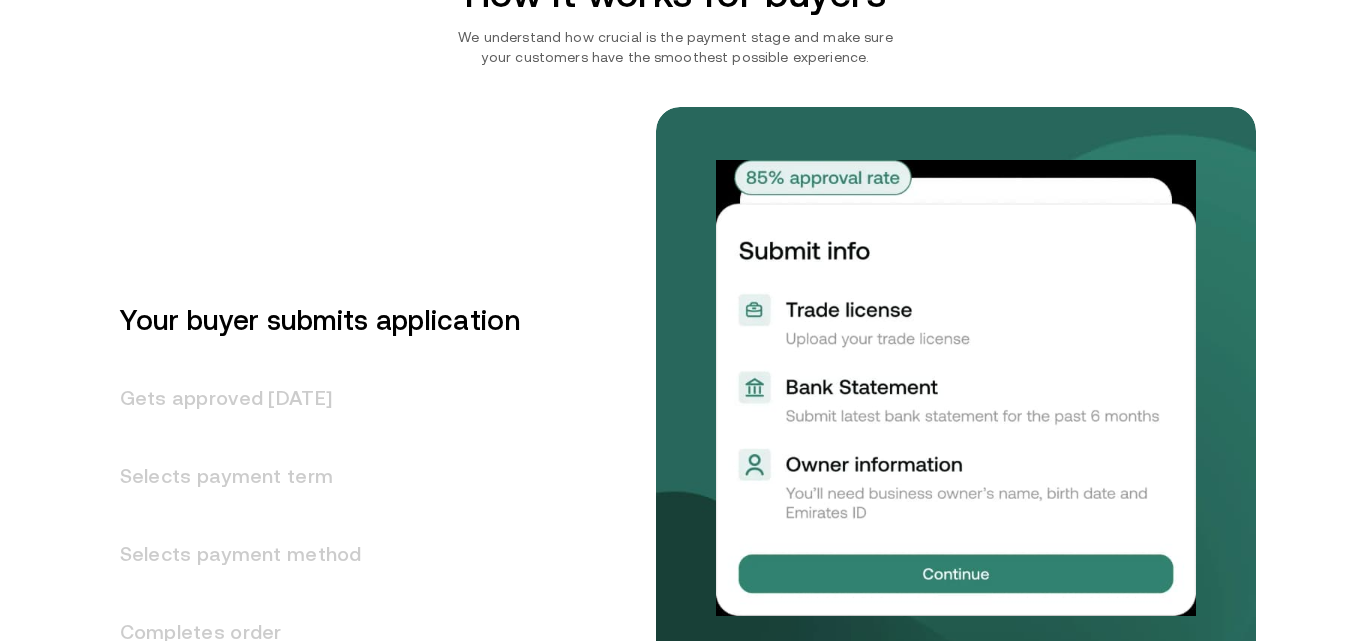 click on "Gets approved in 1 day" at bounding box center [308, 398] 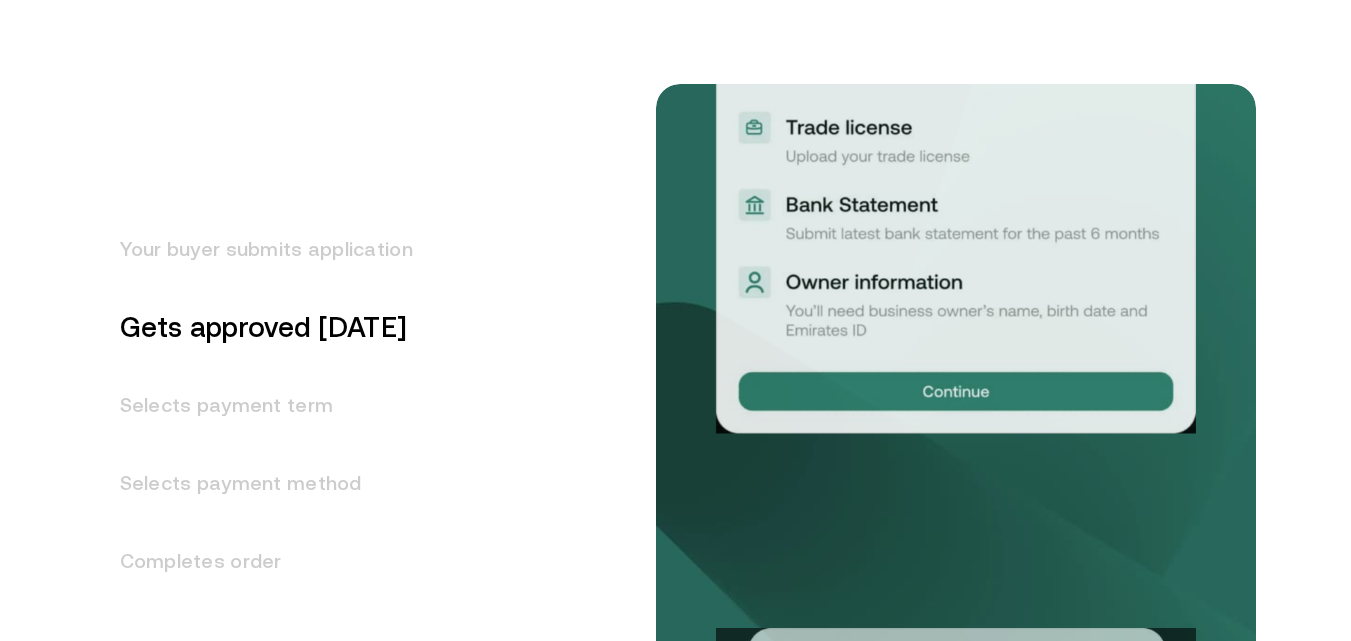 scroll, scrollTop: 2413, scrollLeft: 0, axis: vertical 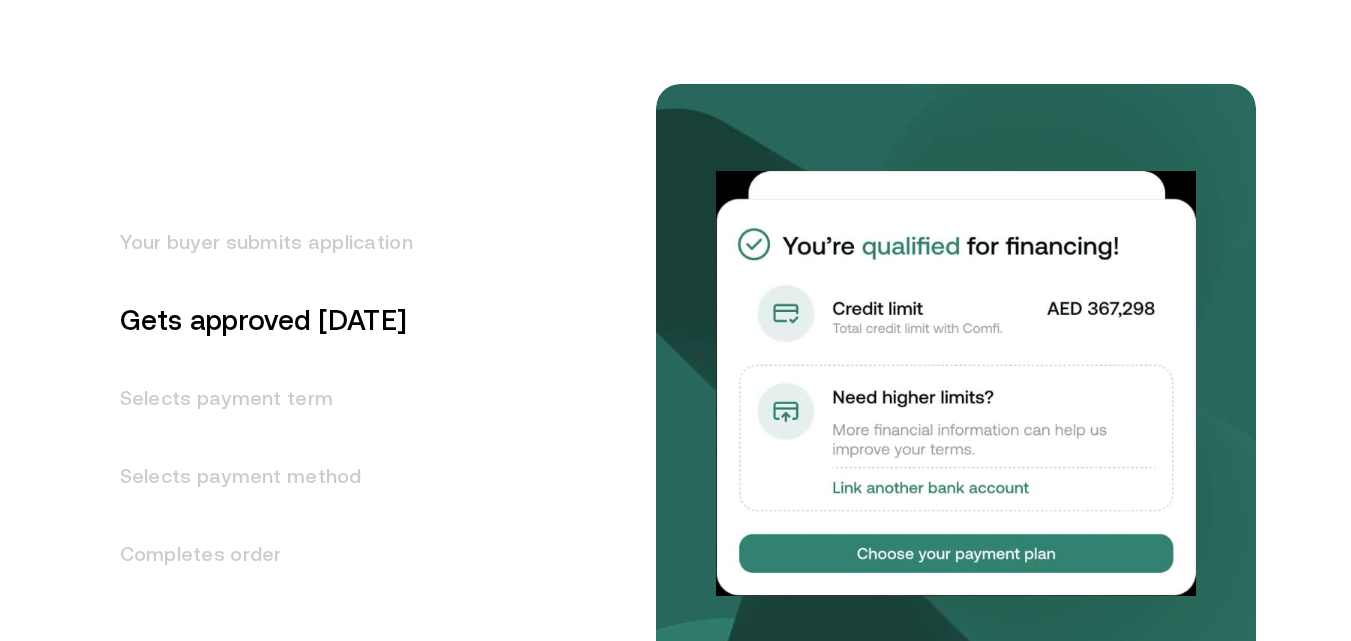 click on "Selects payment term" at bounding box center [254, 398] 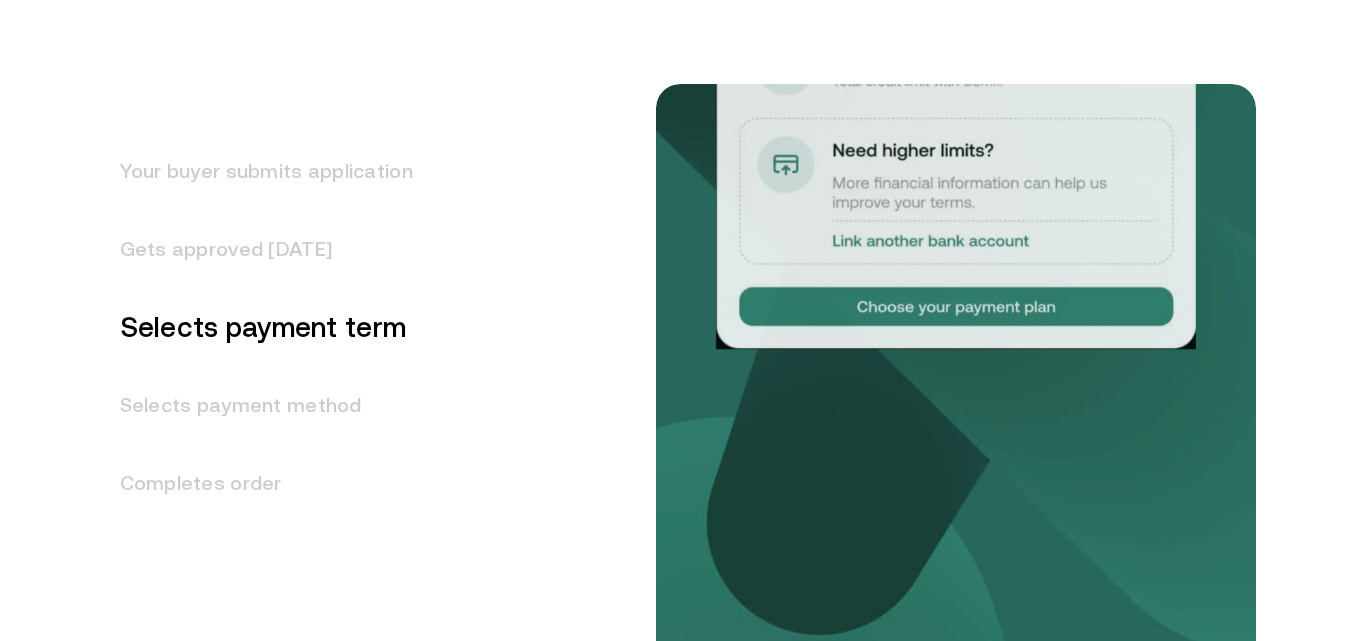 scroll, scrollTop: 2491, scrollLeft: 0, axis: vertical 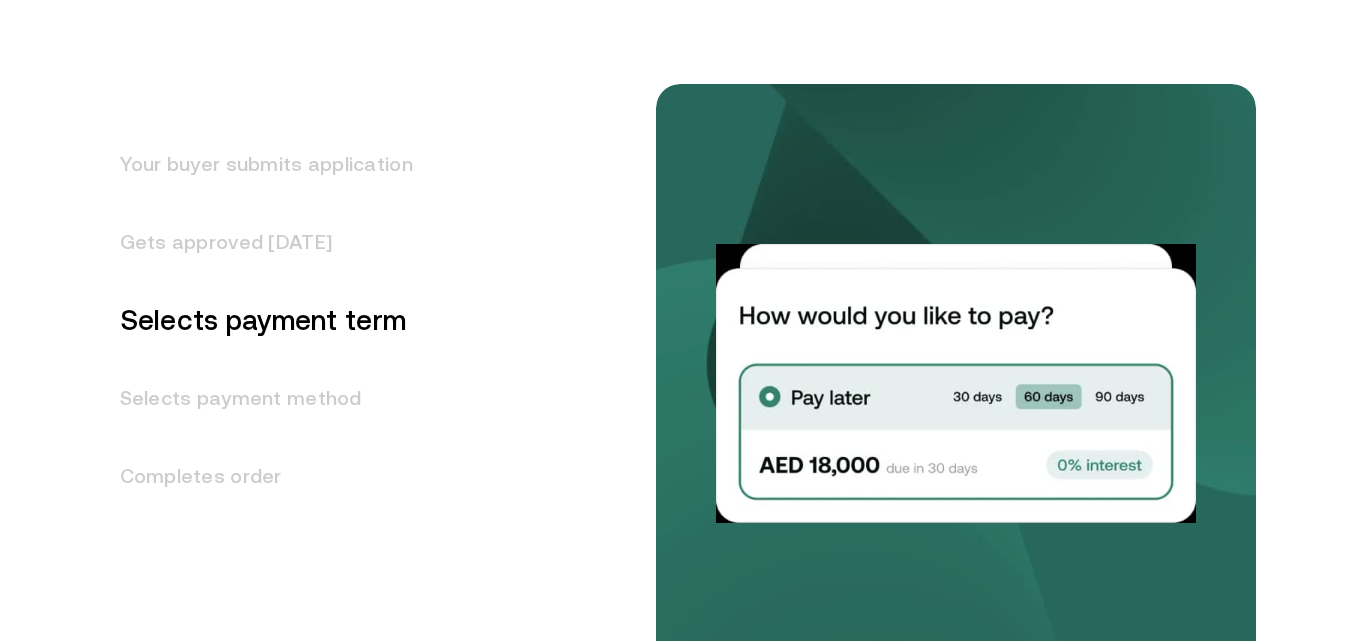 click on "Selects payment method" at bounding box center [254, 398] 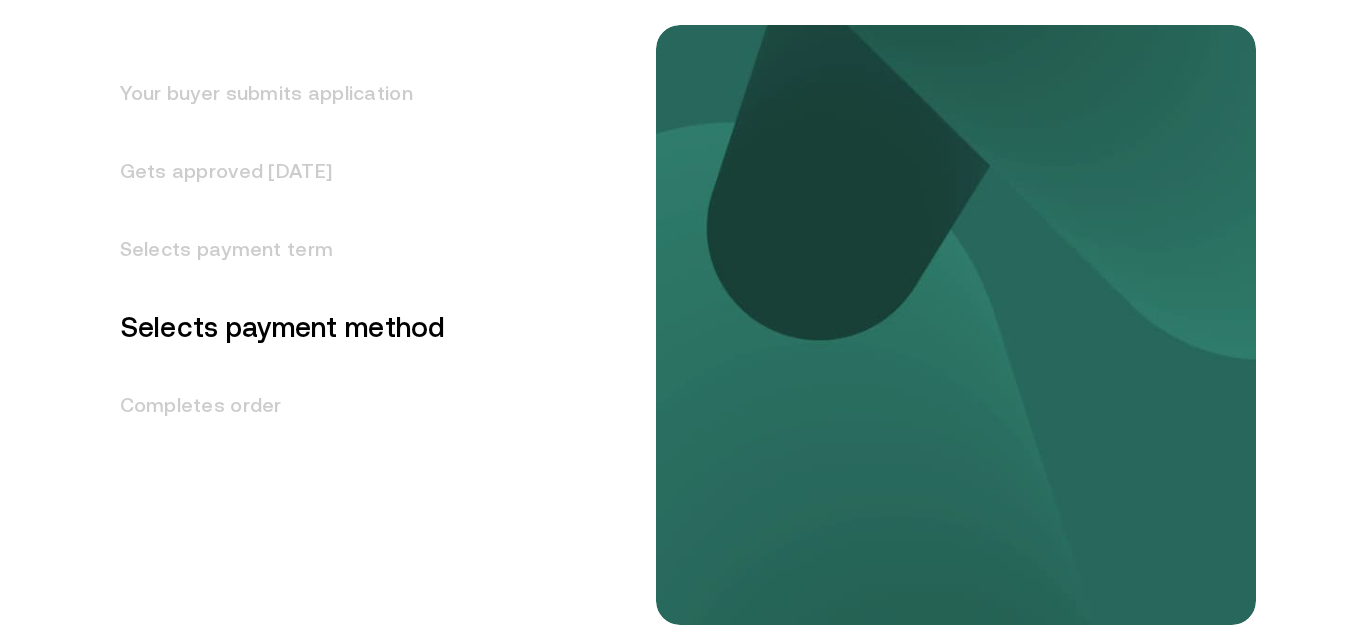 scroll, scrollTop: 2569, scrollLeft: 0, axis: vertical 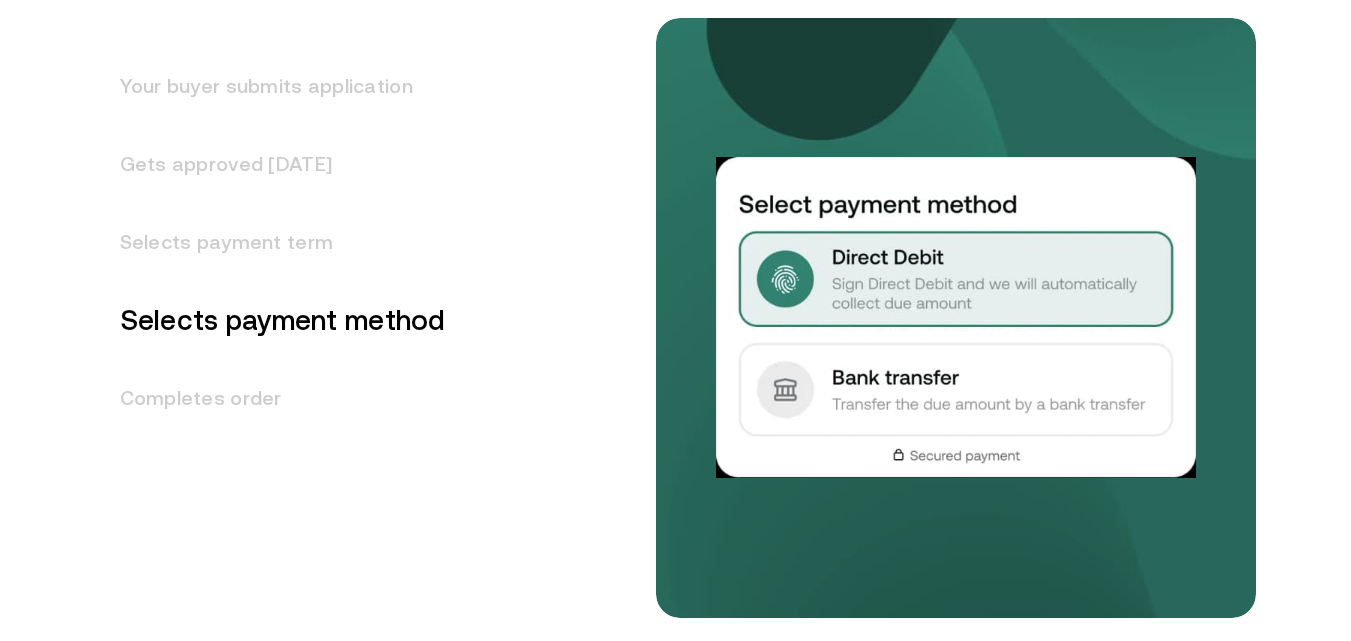 click on "Completes order" at bounding box center (271, 398) 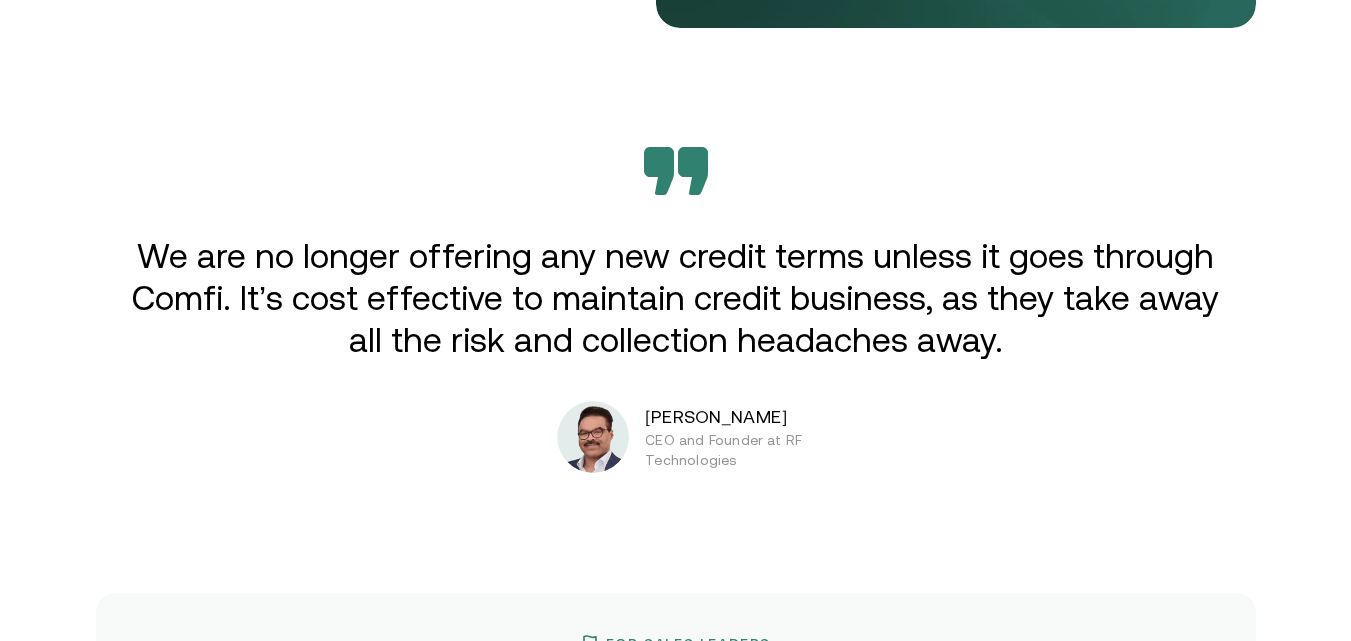 scroll, scrollTop: 3160, scrollLeft: 0, axis: vertical 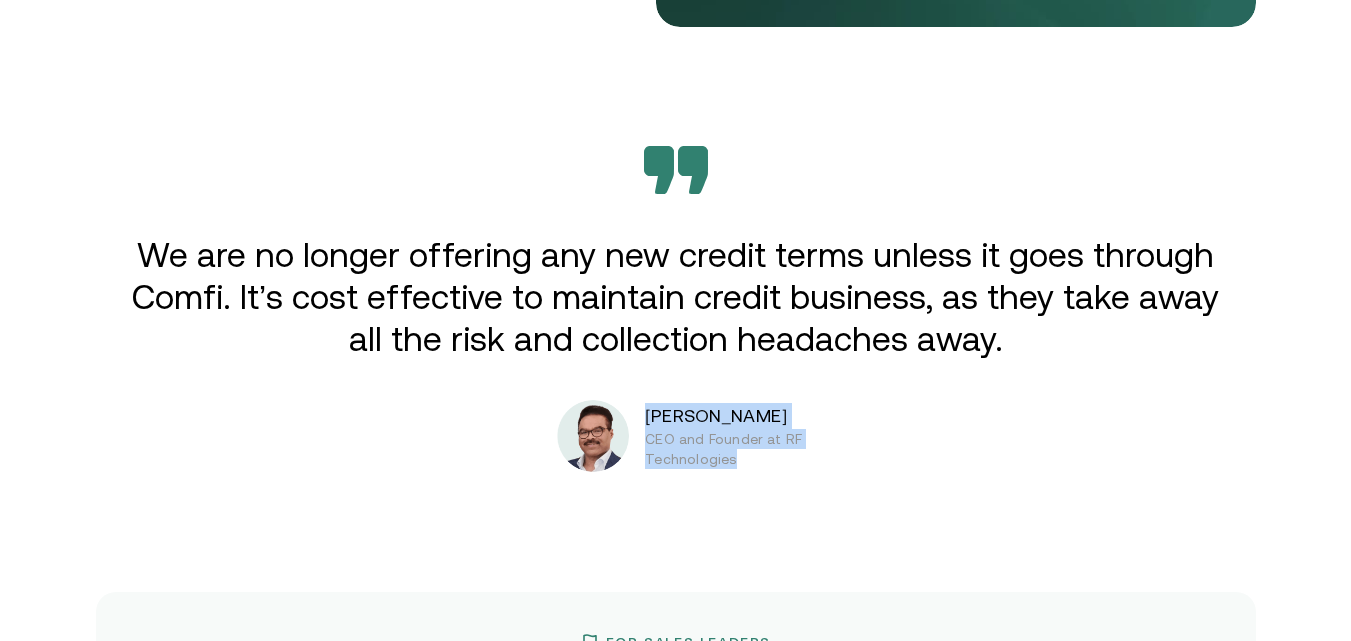 drag, startPoint x: 656, startPoint y: 416, endPoint x: 768, endPoint y: 455, distance: 118.595955 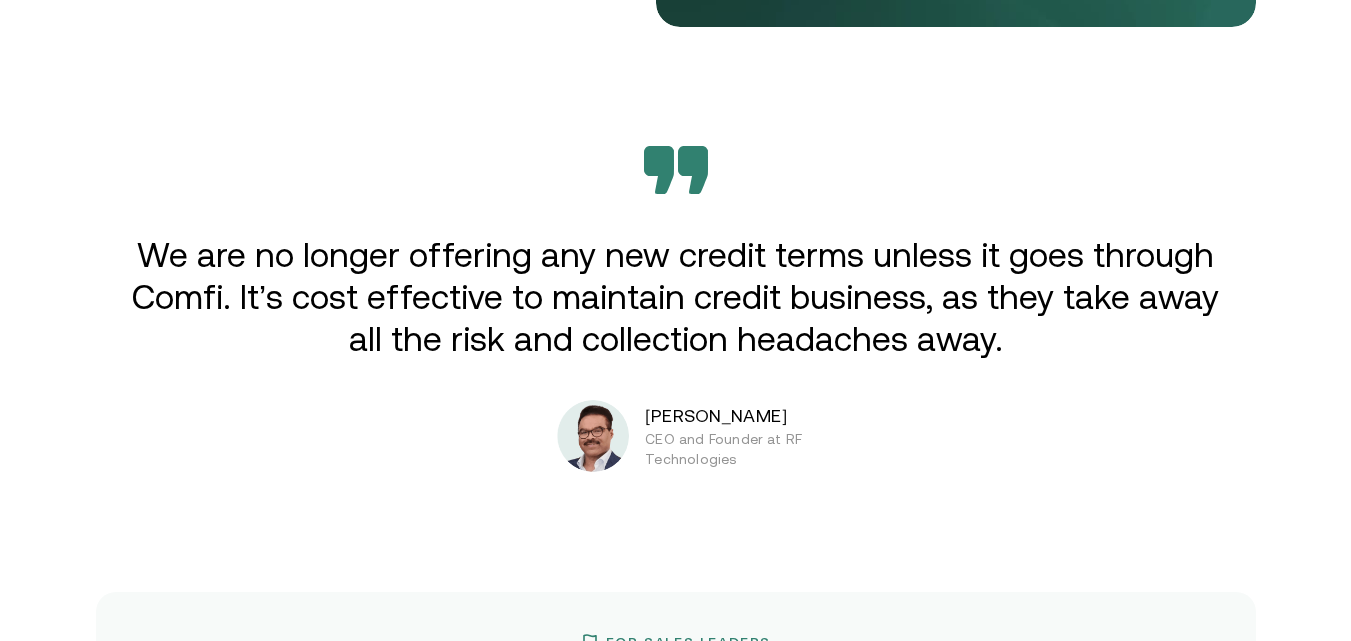 click on "Extend credit.   Get paid now. Empowering B2B suppliers in MENA to acquire new customers, increase AOV and collect immediate revenue by offering embedded credit terms. Get Started Trusted by Top Businesses Across MENA For Finance Leaders B2B Payments but without risks Extend credit up to 90 days Offer credit terms over Comfi and get paid upfront. It’s the end of cash flow problems. Boost sales Drive loyalty and higher order values by unlocking payment flexibility for your buyers from Day 1. Reduced outstanding Don ' t rely on your customers remembering to pay on time. Save all those hours chasing late payments. For suppliers How it works for suppliers Offer your buyers flexible payments through our seamless checkout experience while get upfront payment. 0 1 . Sign up in minutes 0 2 . Choose how to use 0 3 . Start selling on your terms 0 4 . Get Paid, Leave the Rest to Us Comfi pays you the whole amount upfront within 3 business day. For buyers How it works for buyers Your buyer submits application   1 2 3 4" at bounding box center (675, 424) 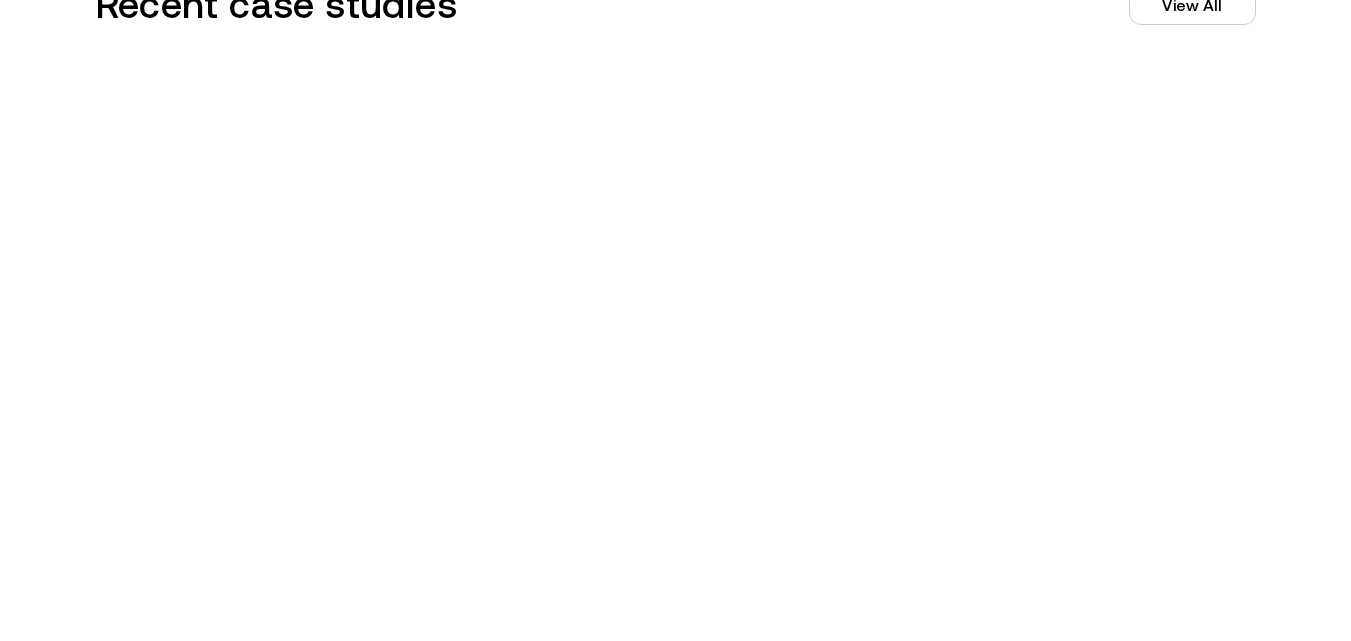 scroll, scrollTop: 6043, scrollLeft: 0, axis: vertical 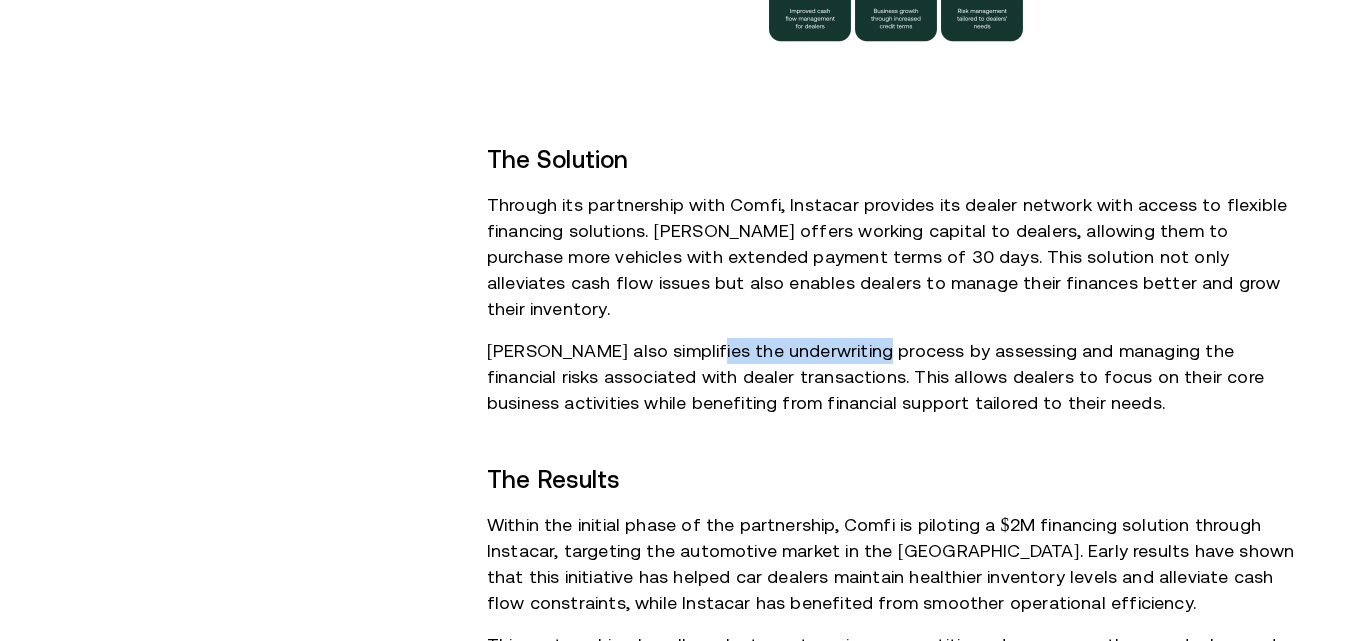 drag, startPoint x: 869, startPoint y: 330, endPoint x: 696, endPoint y: 322, distance: 173.18488 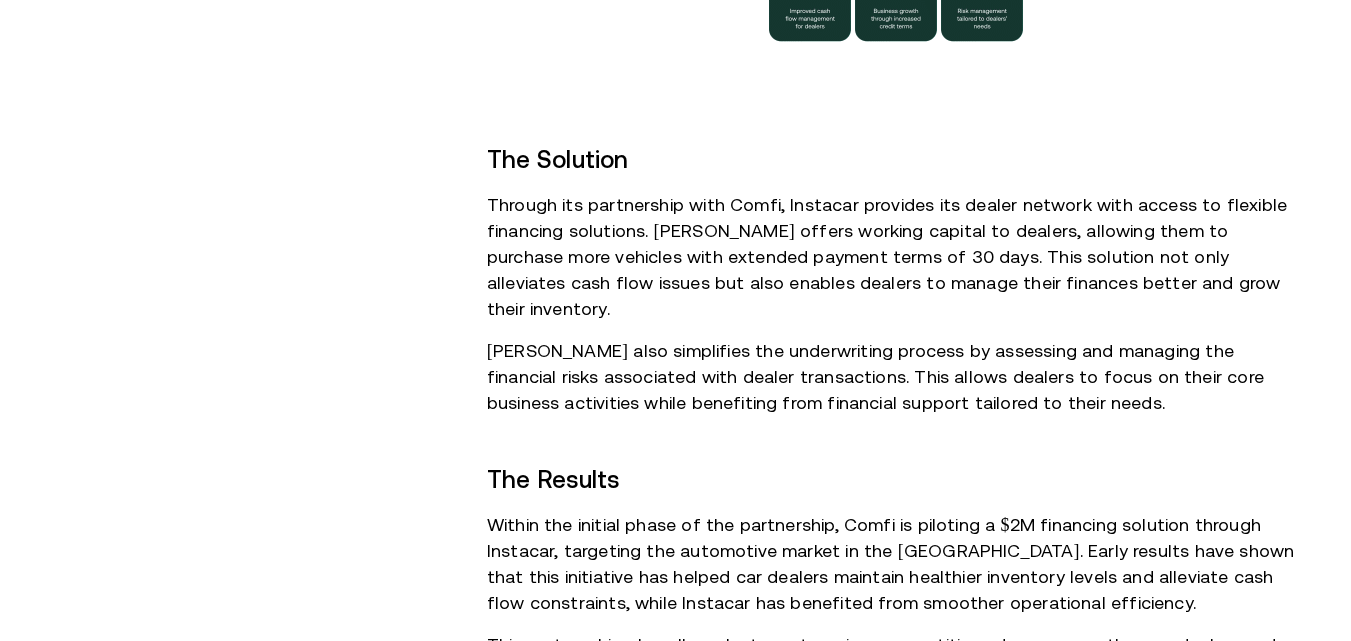 click on "$2M Financing solution provided to dealers 30-day Extended payment terms" at bounding box center (250, 273) 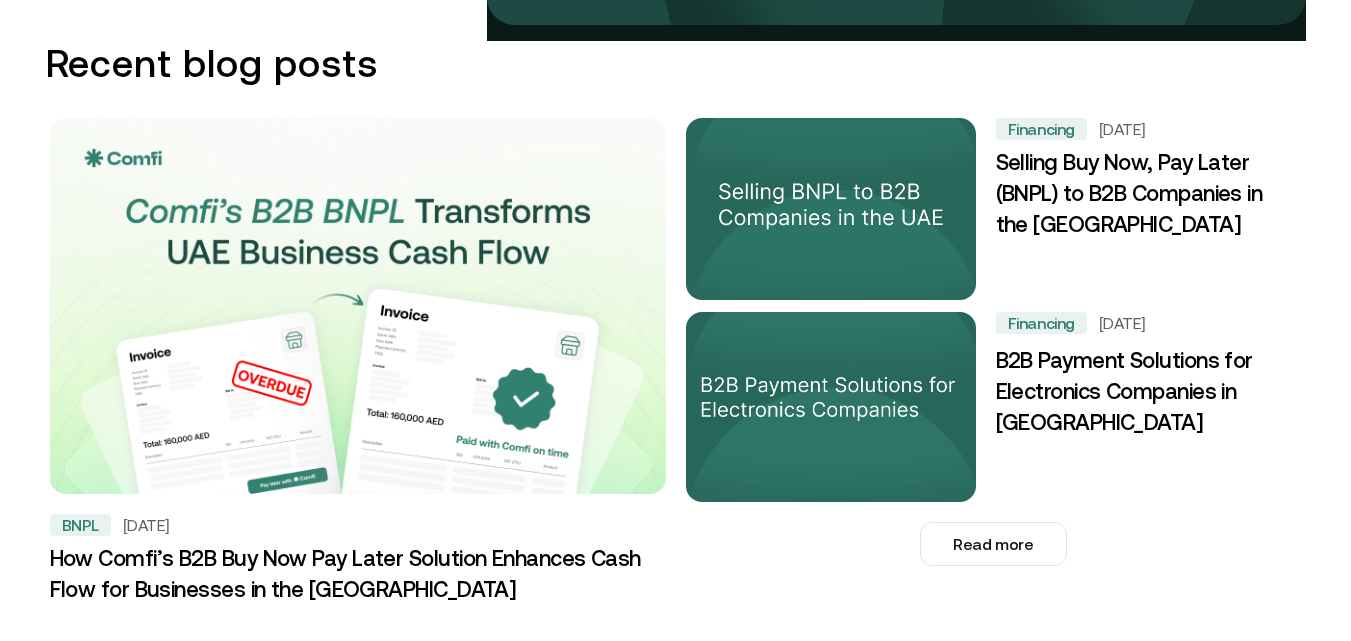scroll, scrollTop: 2722, scrollLeft: 0, axis: vertical 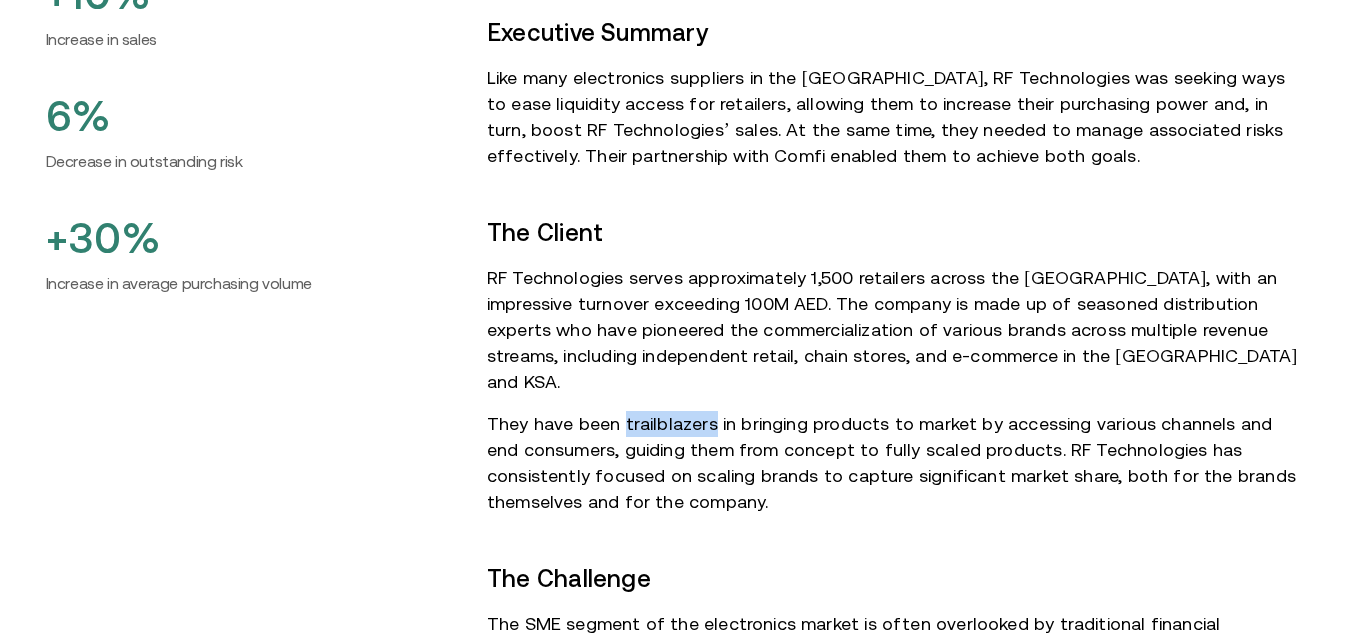 drag, startPoint x: 711, startPoint y: 344, endPoint x: 627, endPoint y: 345, distance: 84.00595 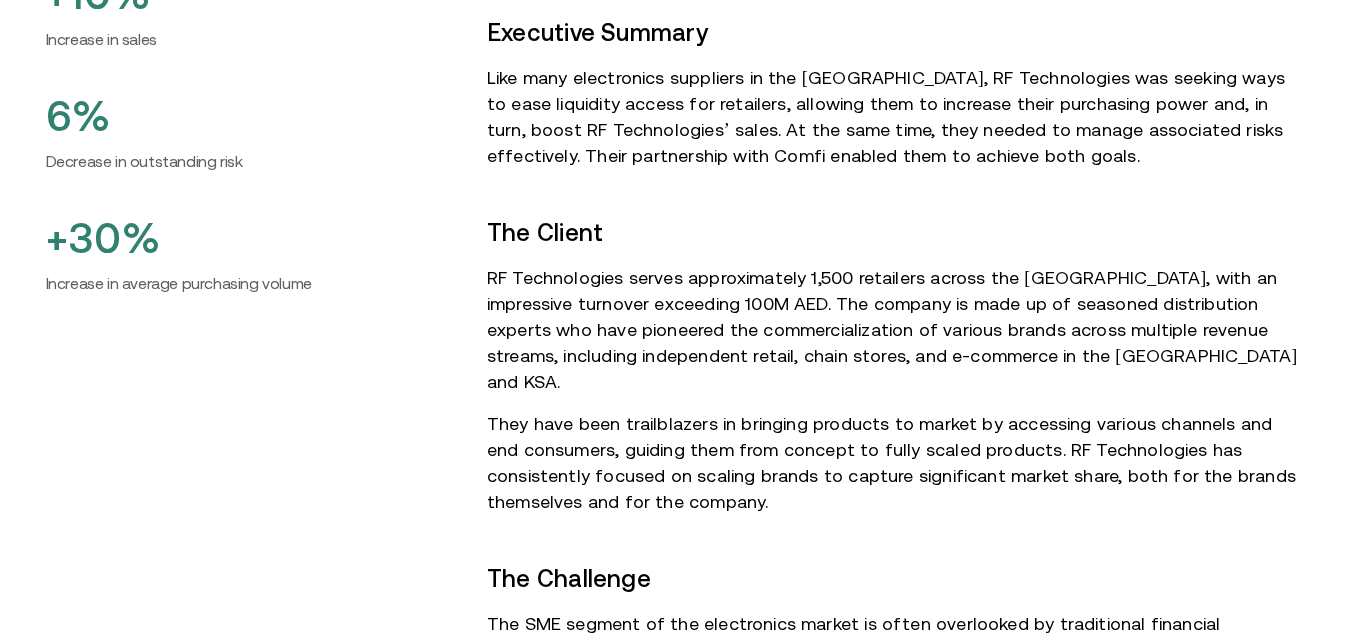 click on "They have been trailblazers in bringing products to market by accessing various channels and end consumers, guiding them from concept to fully scaled products. RF Technologies has consistently focused on scaling brands to capture significant market share, both for the brands themselves and for the company." at bounding box center [896, 463] 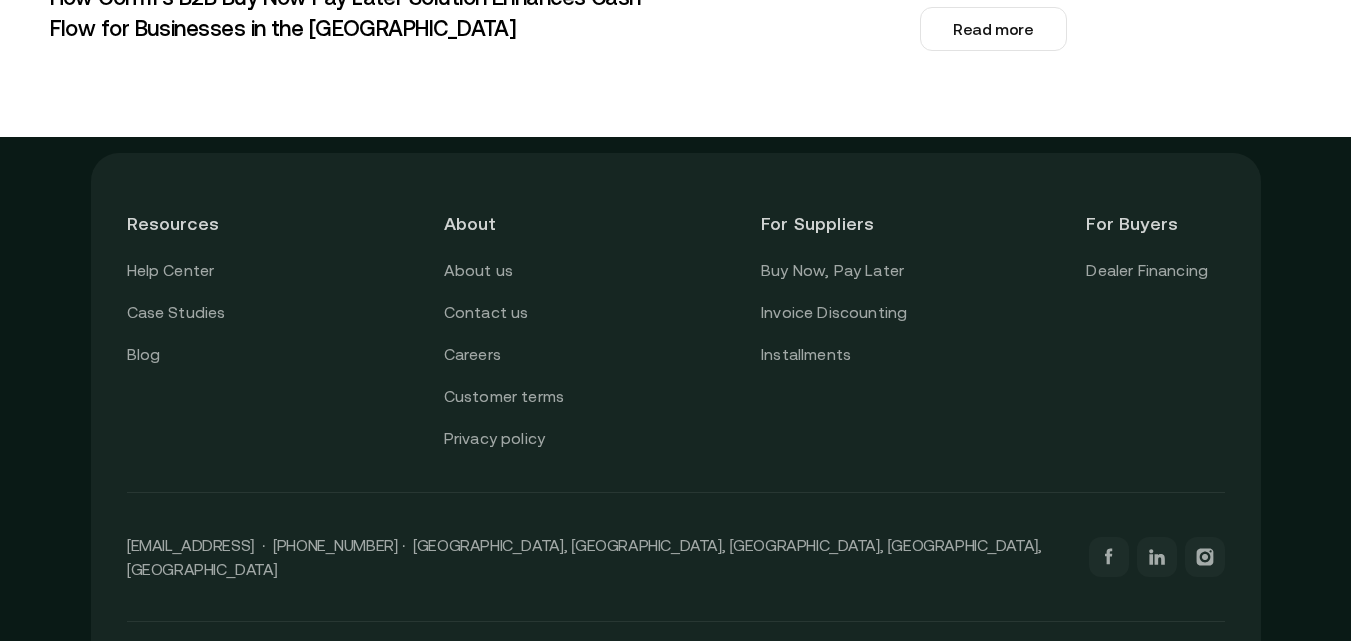 scroll, scrollTop: 3589, scrollLeft: 0, axis: vertical 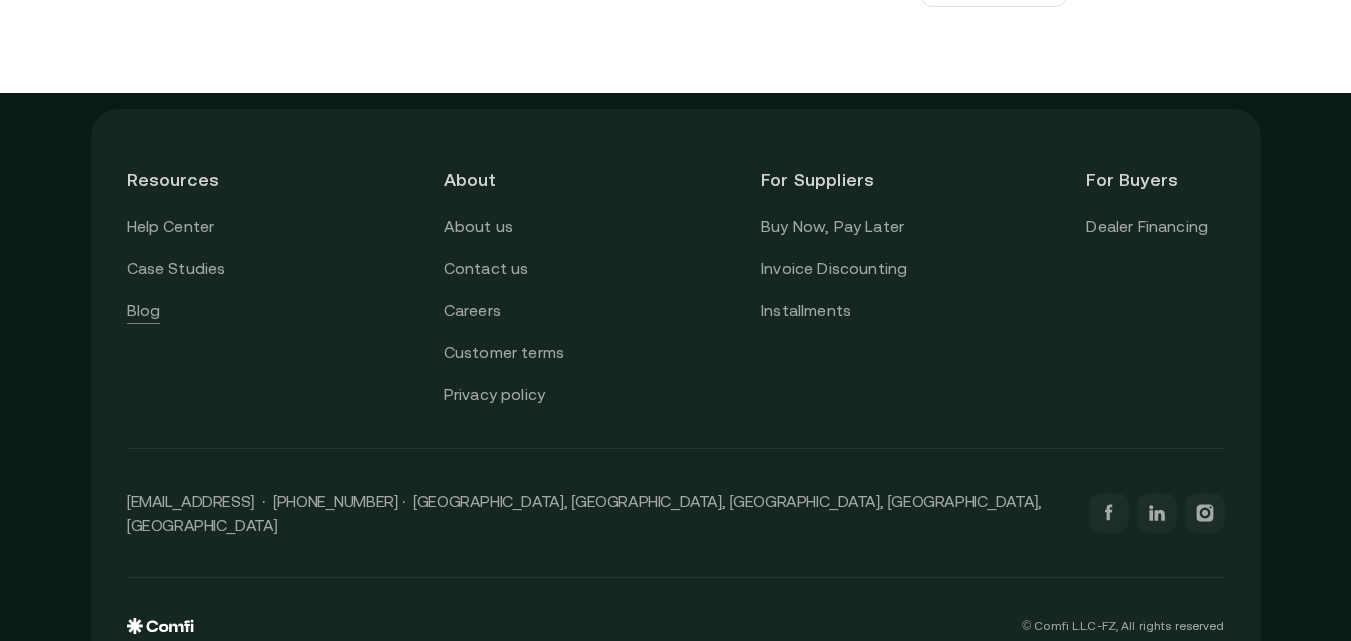 click on "Blog" 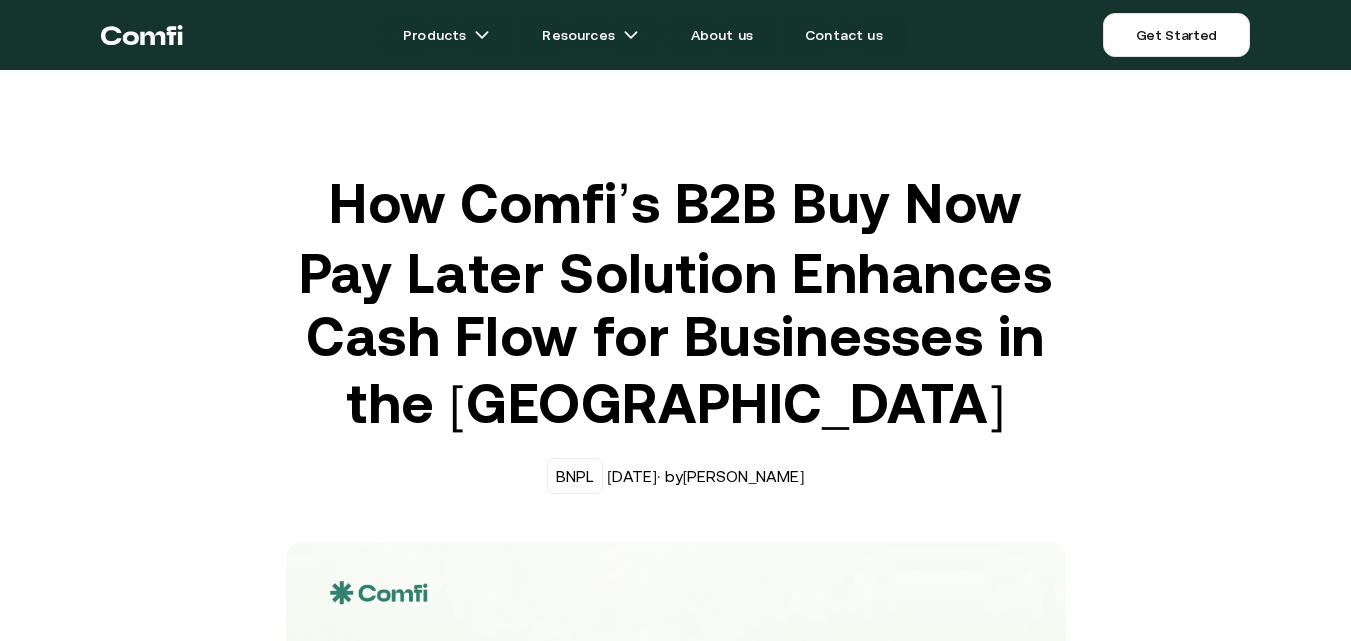 scroll, scrollTop: 0, scrollLeft: 0, axis: both 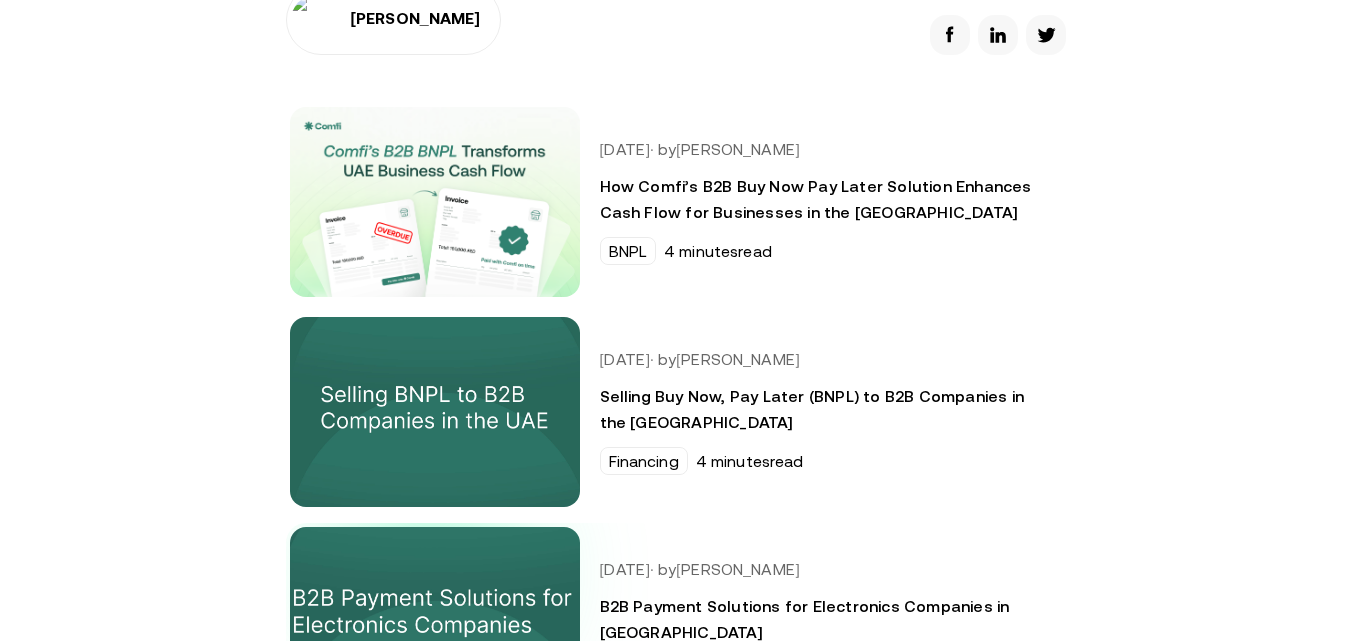 click at bounding box center [434, 622] 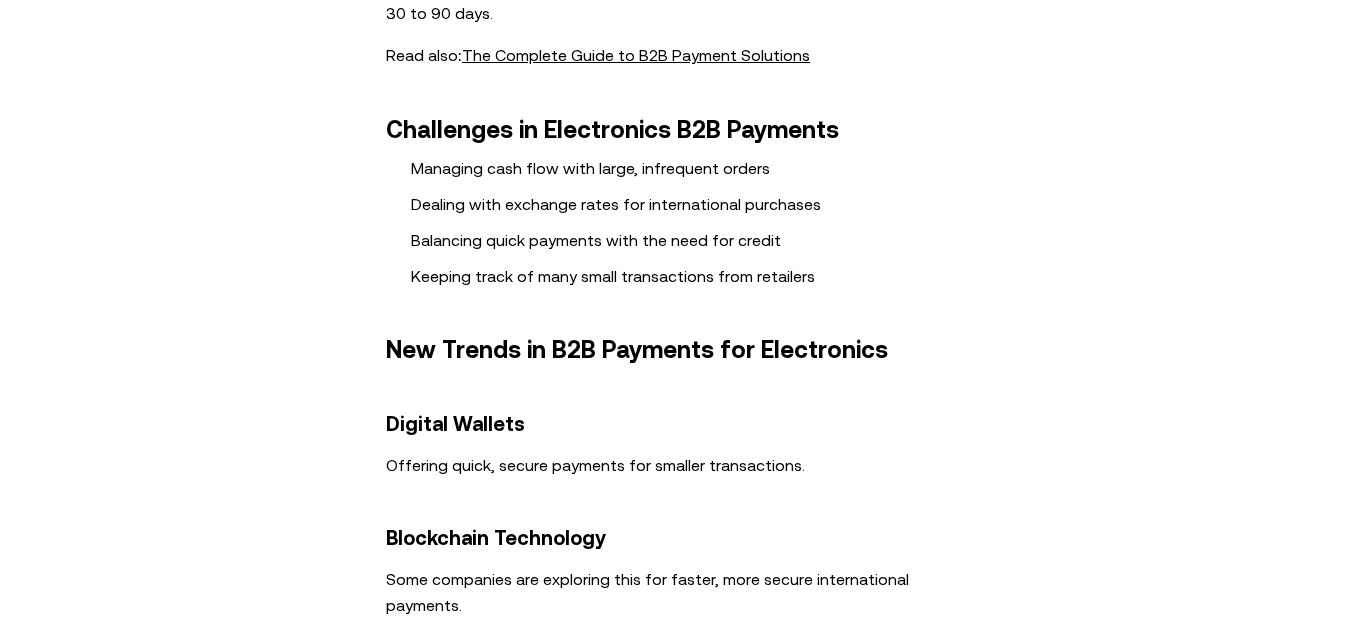 scroll, scrollTop: 2673, scrollLeft: 0, axis: vertical 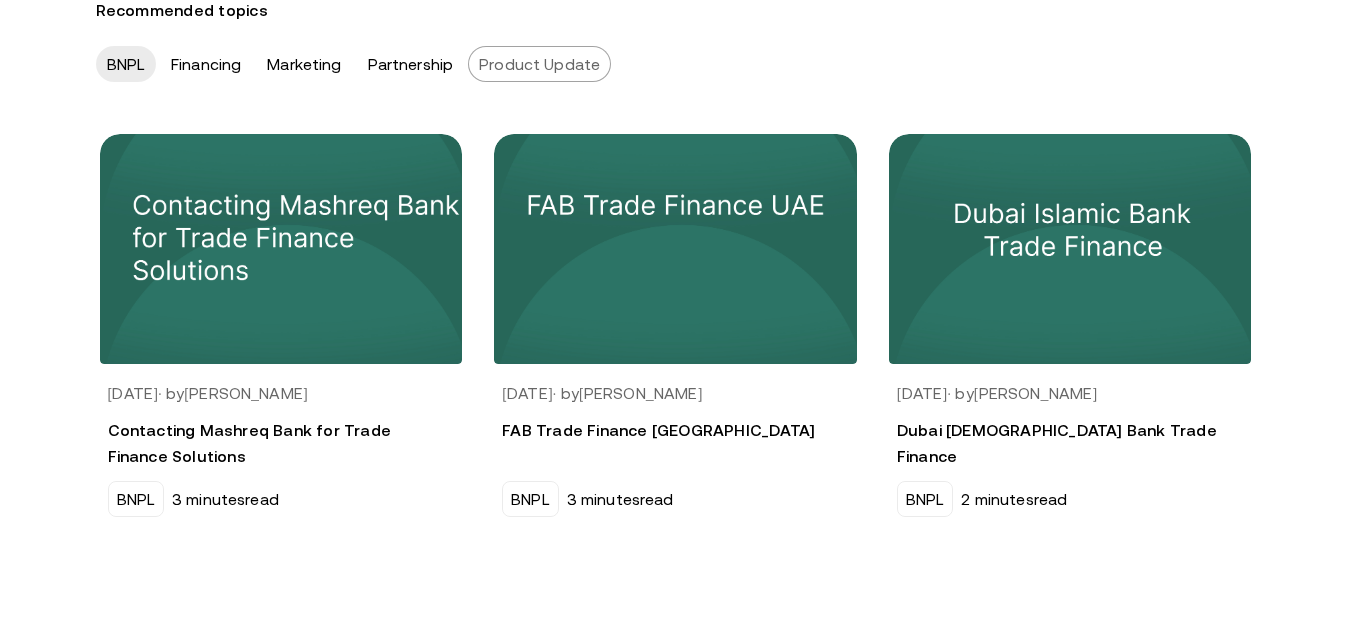 click on "Product Update" at bounding box center (539, 64) 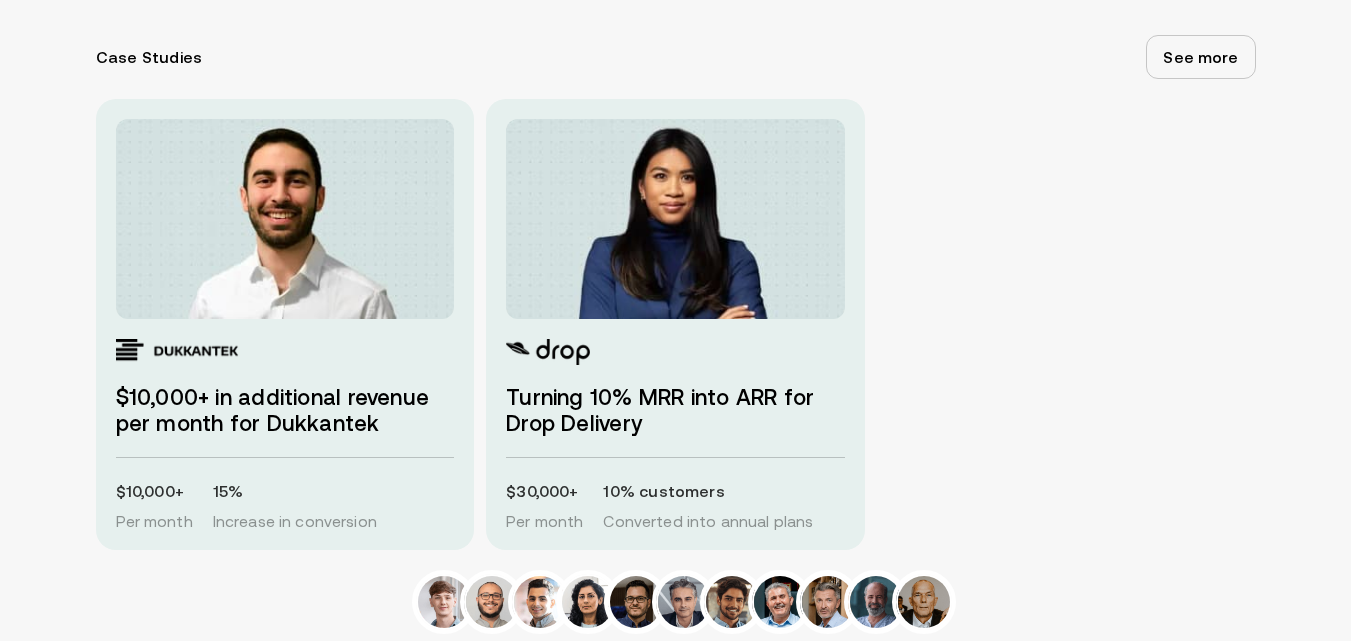 scroll, scrollTop: 1114, scrollLeft: 0, axis: vertical 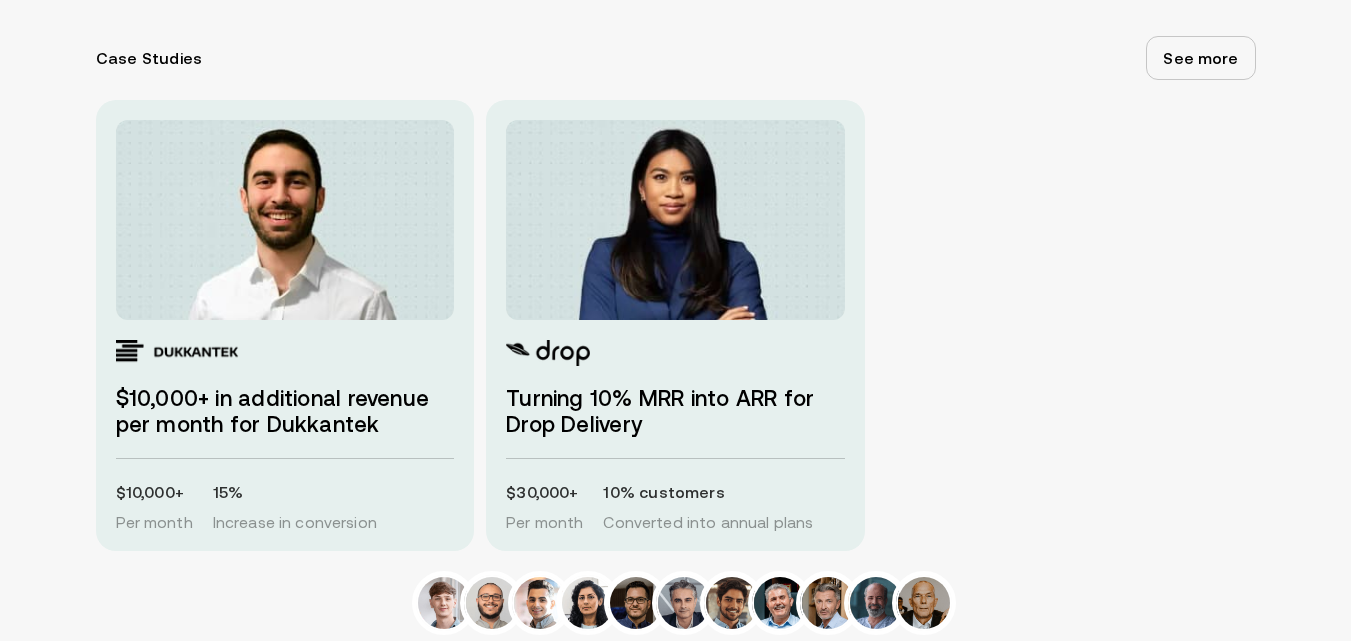 click at bounding box center (548, 352) 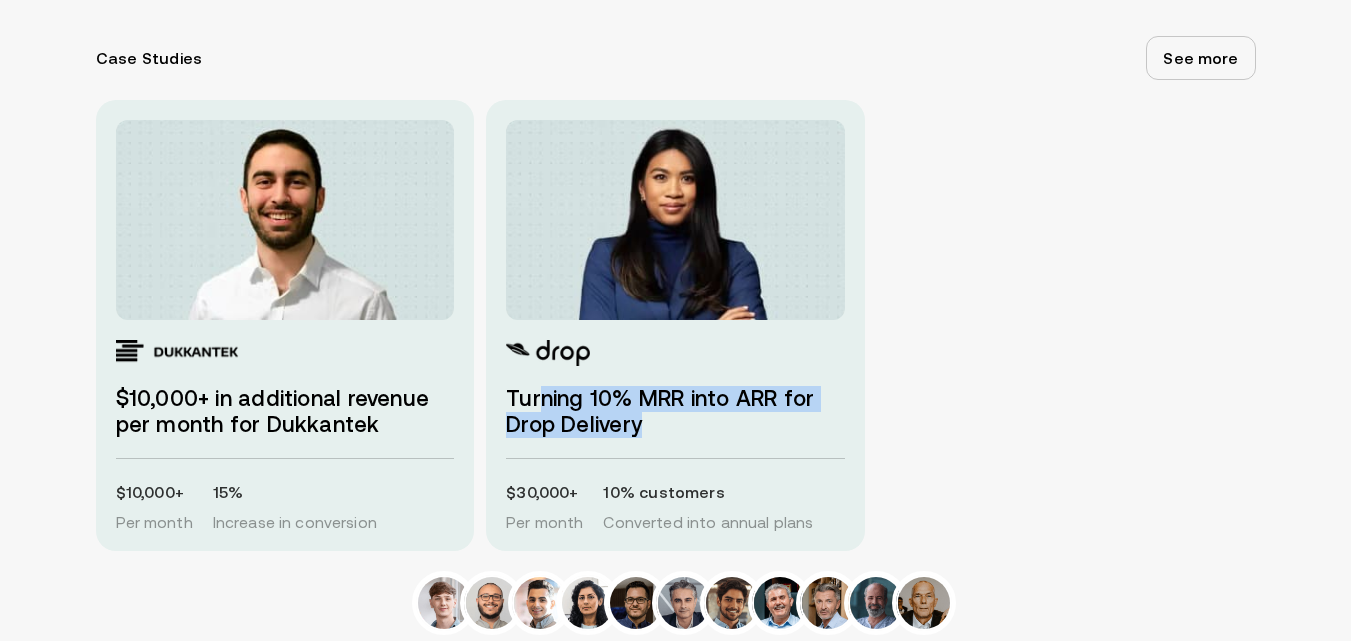 drag, startPoint x: 553, startPoint y: 447, endPoint x: 554, endPoint y: 350, distance: 97.00516 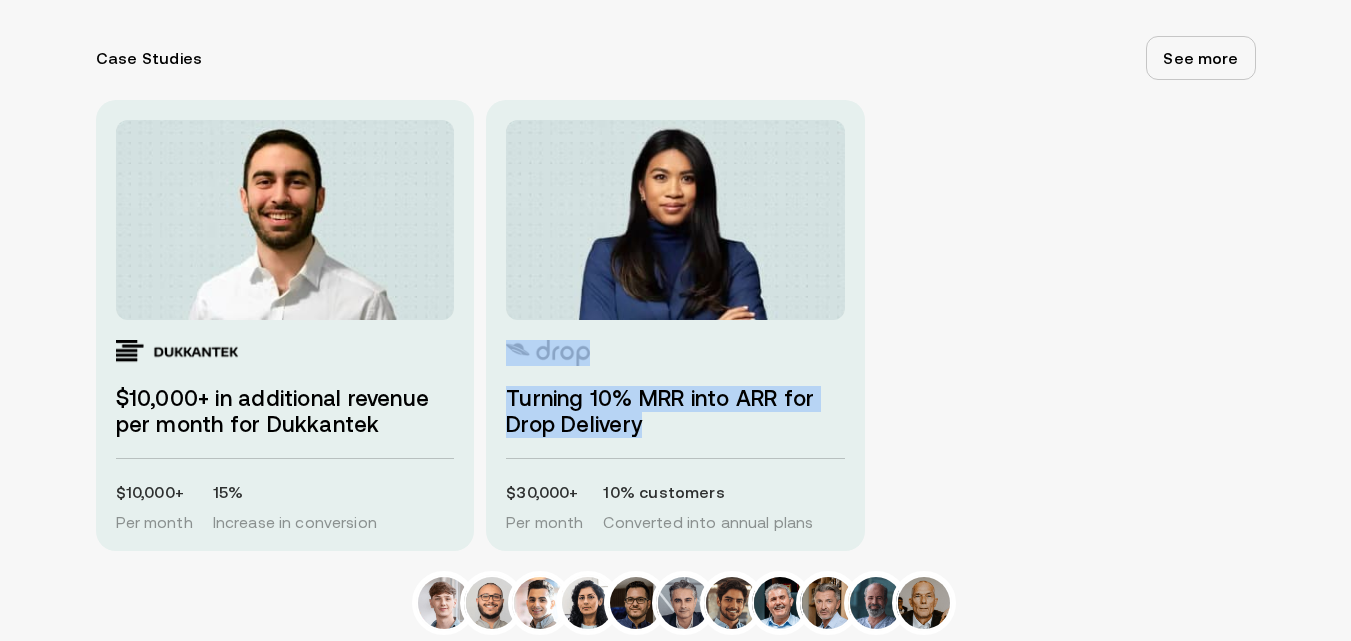 click at bounding box center (548, 352) 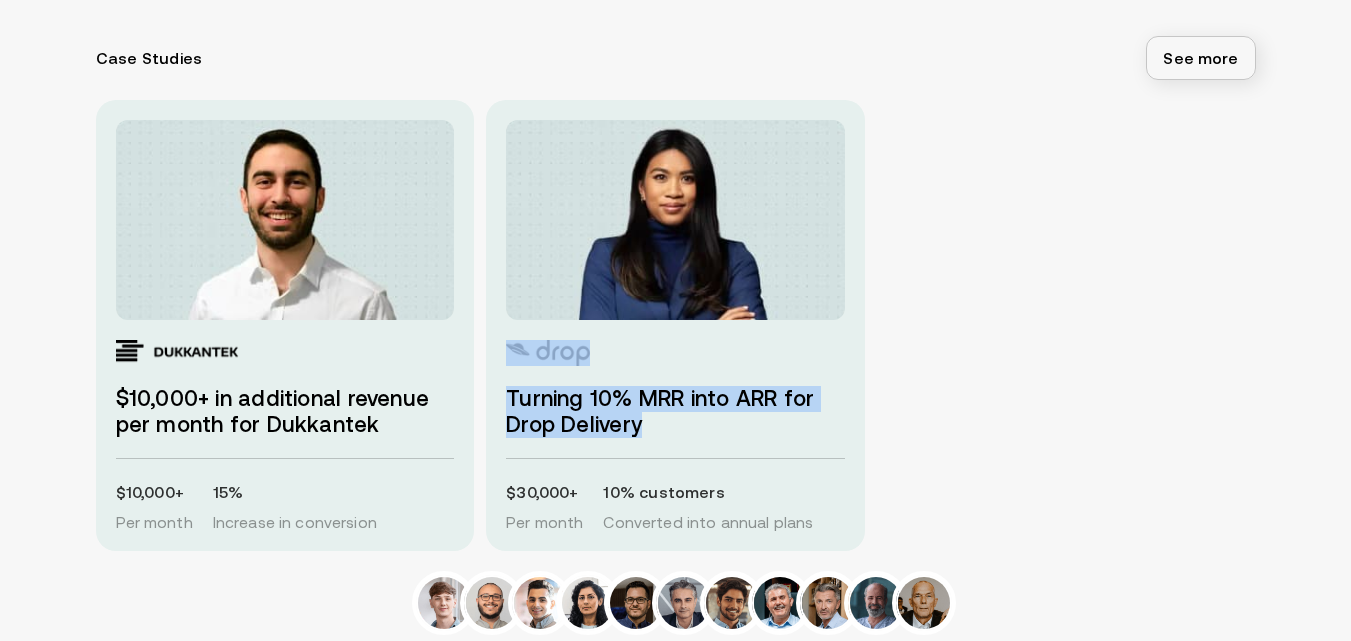 click on "See more" at bounding box center (1200, 58) 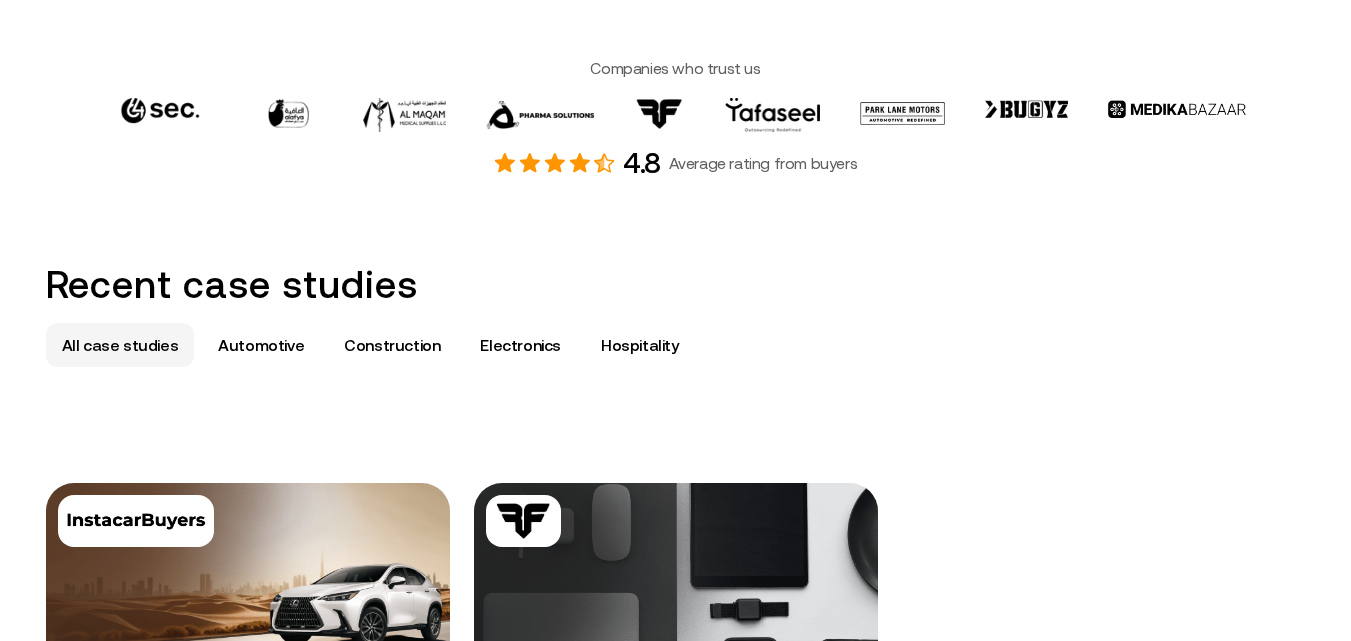 scroll, scrollTop: 1049, scrollLeft: 0, axis: vertical 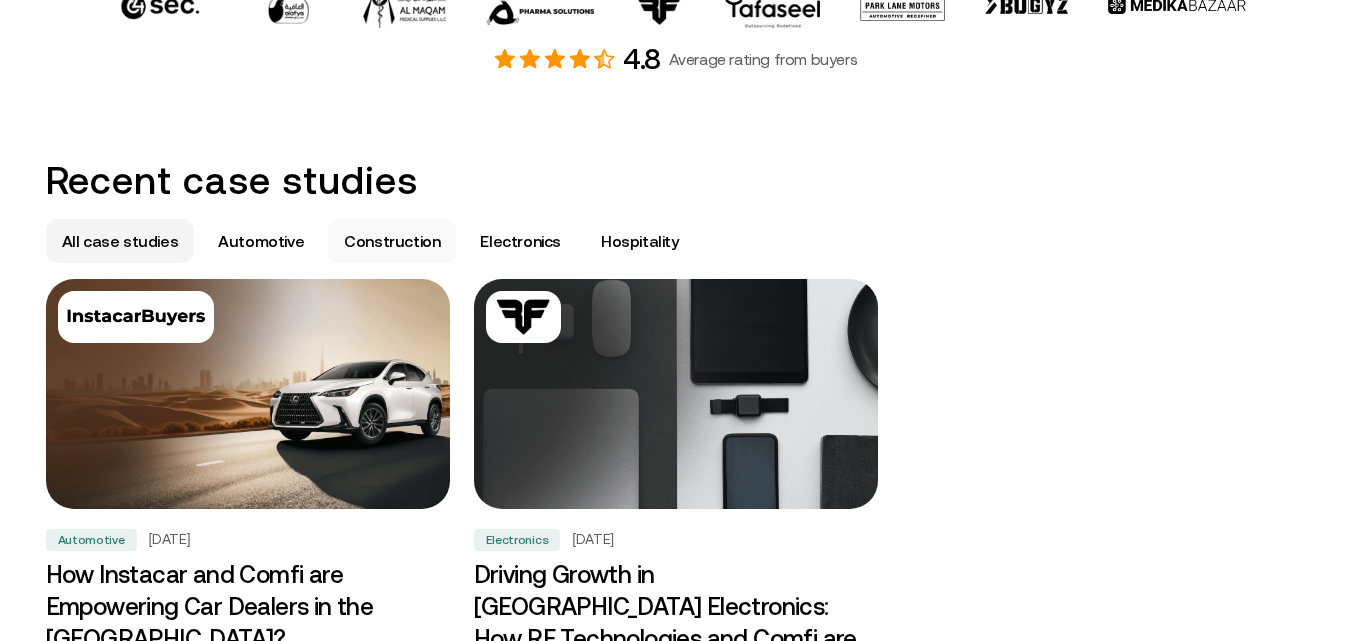 click on "Construction" at bounding box center [392, 241] 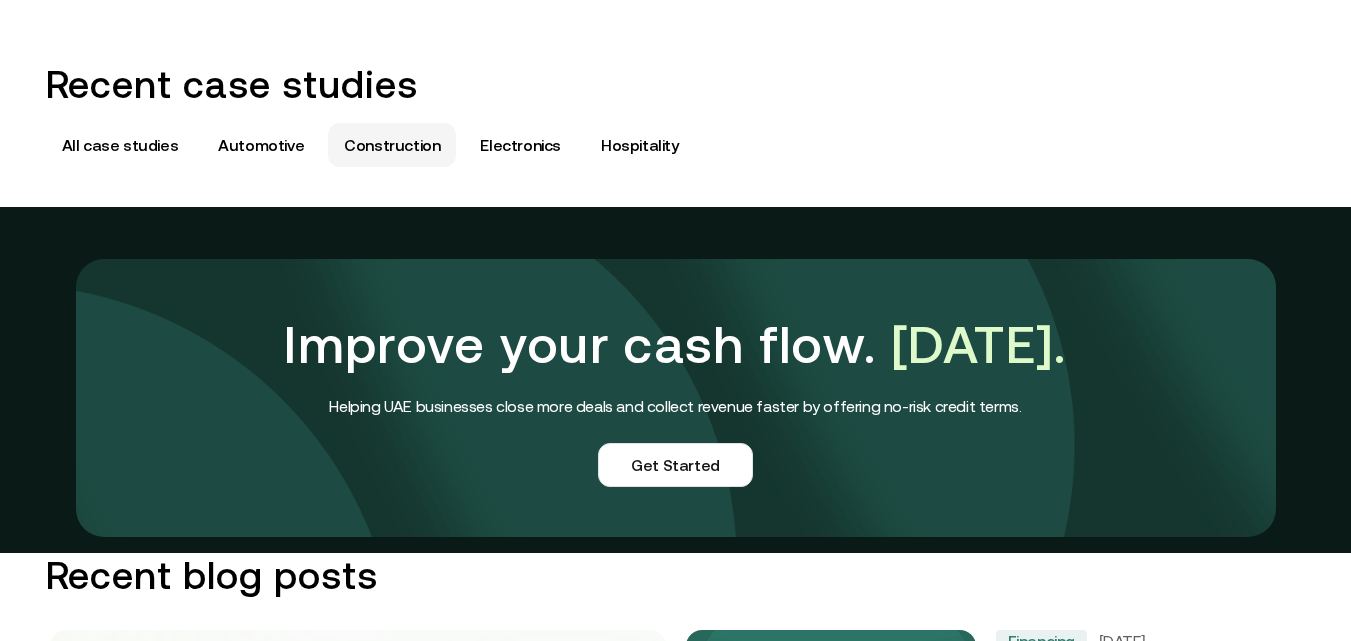 scroll, scrollTop: 1144, scrollLeft: 0, axis: vertical 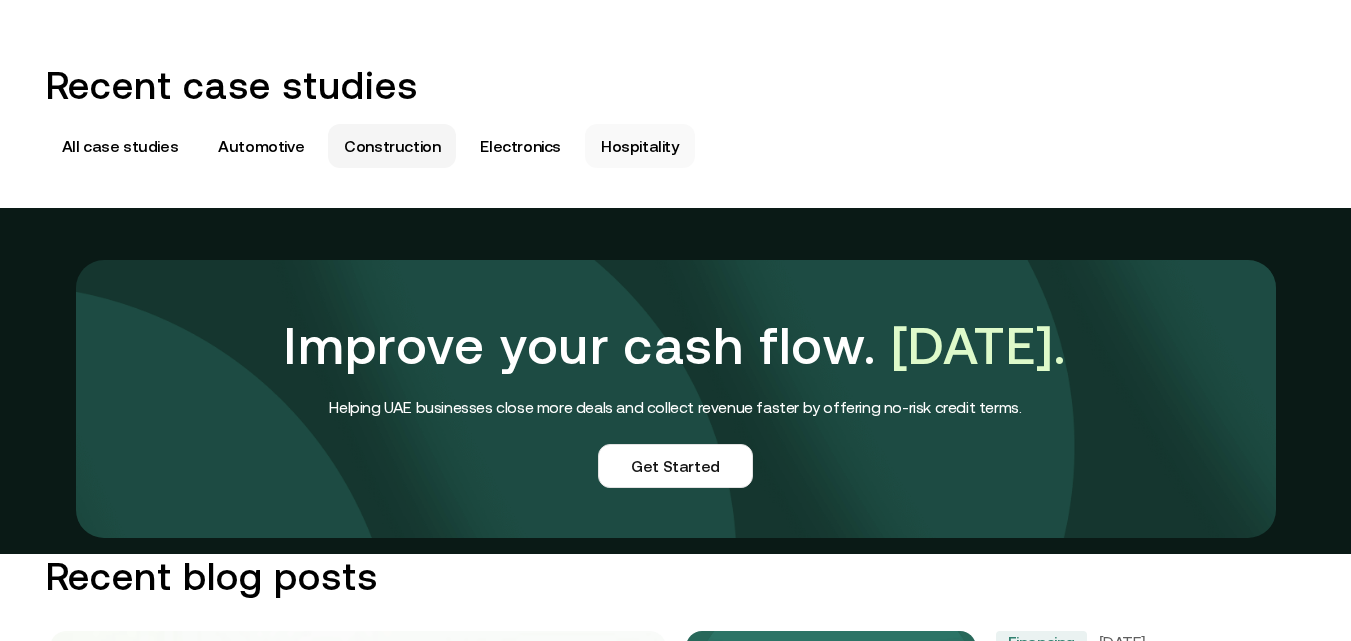 click on "Hospitality" at bounding box center [640, 146] 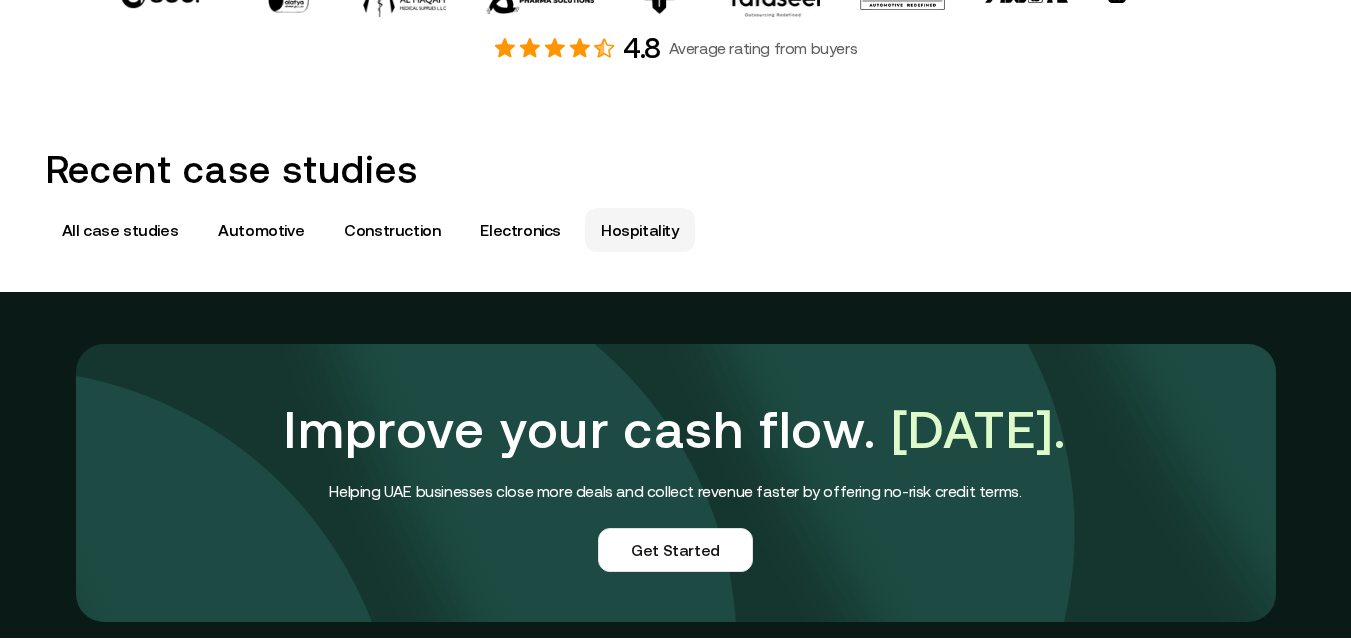scroll, scrollTop: 1059, scrollLeft: 0, axis: vertical 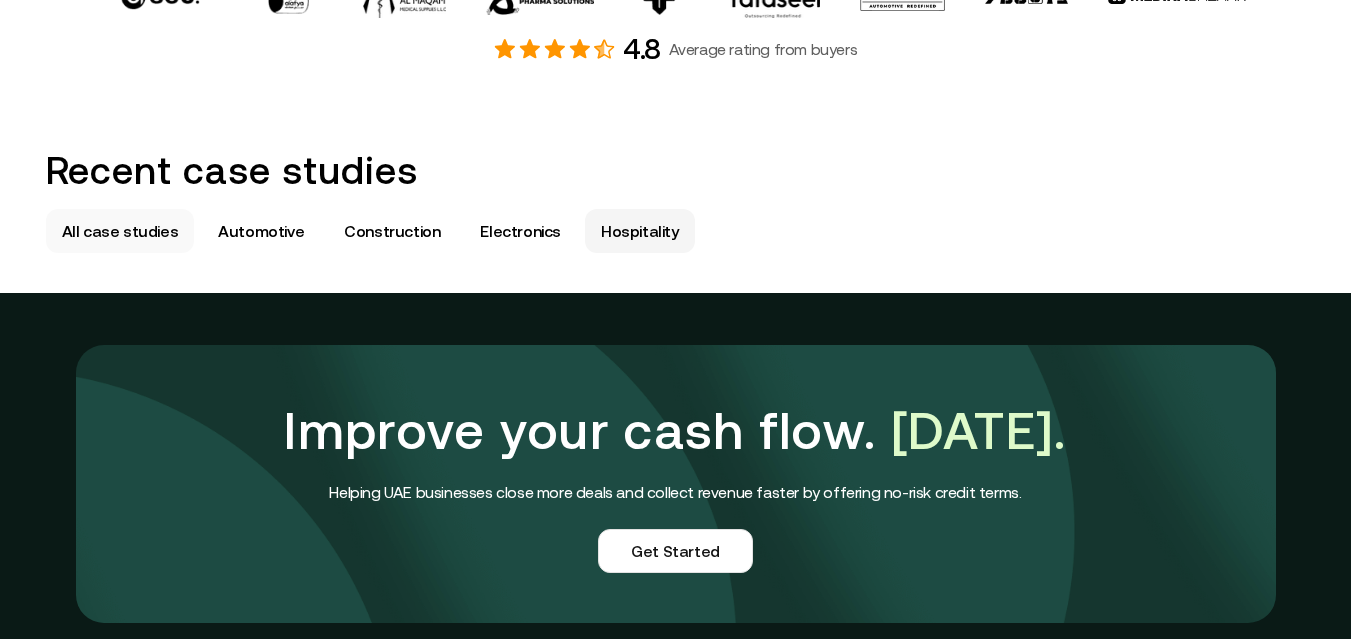 click on "All case studies" at bounding box center (120, 231) 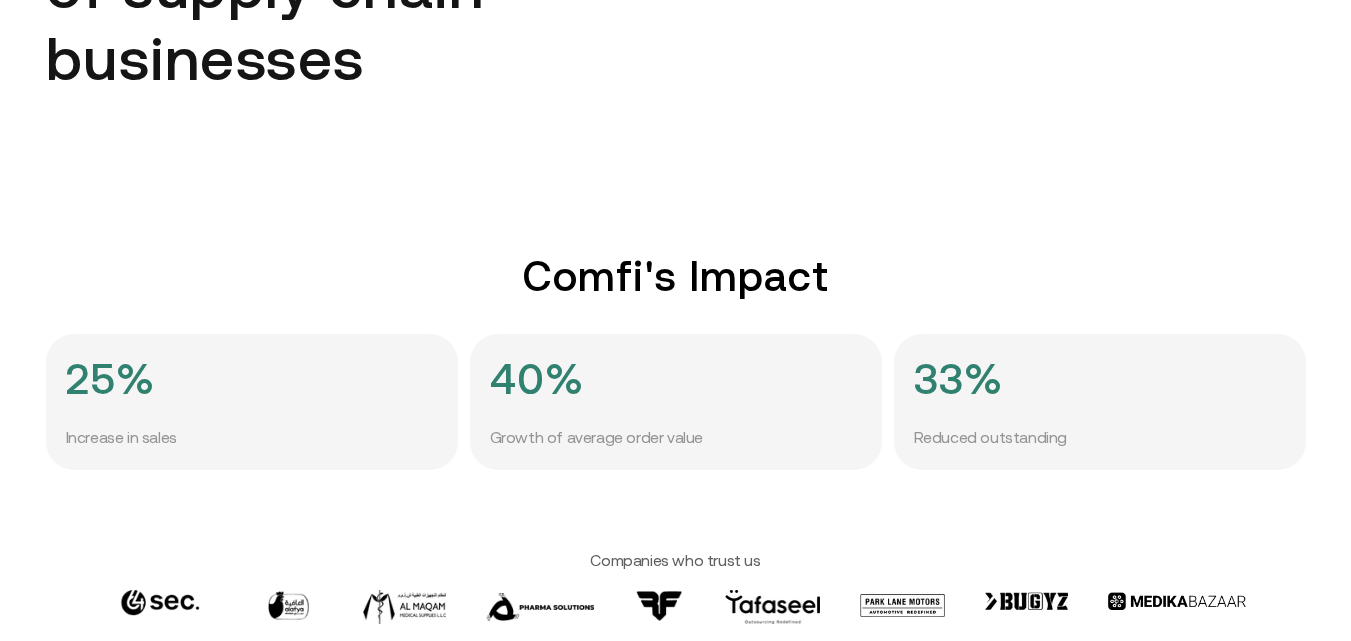 scroll, scrollTop: 0, scrollLeft: 0, axis: both 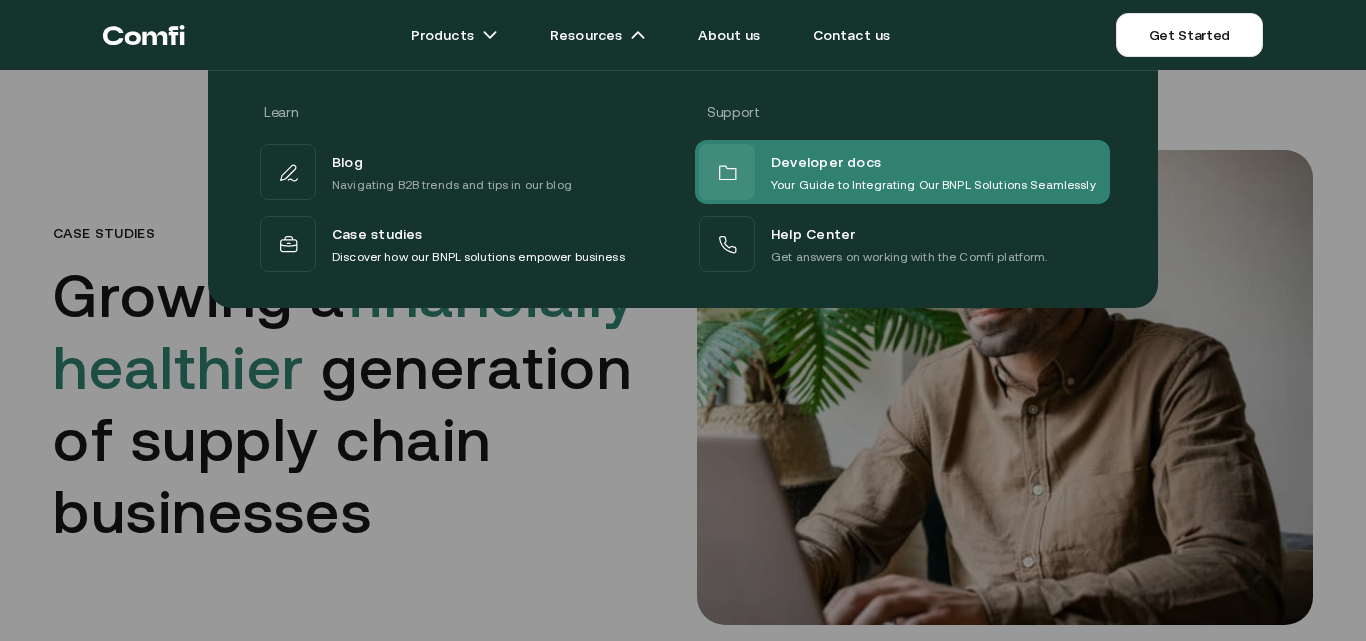 click on "Your Guide to Integrating Our BNPL Solutions Seamlessly" at bounding box center [933, 185] 